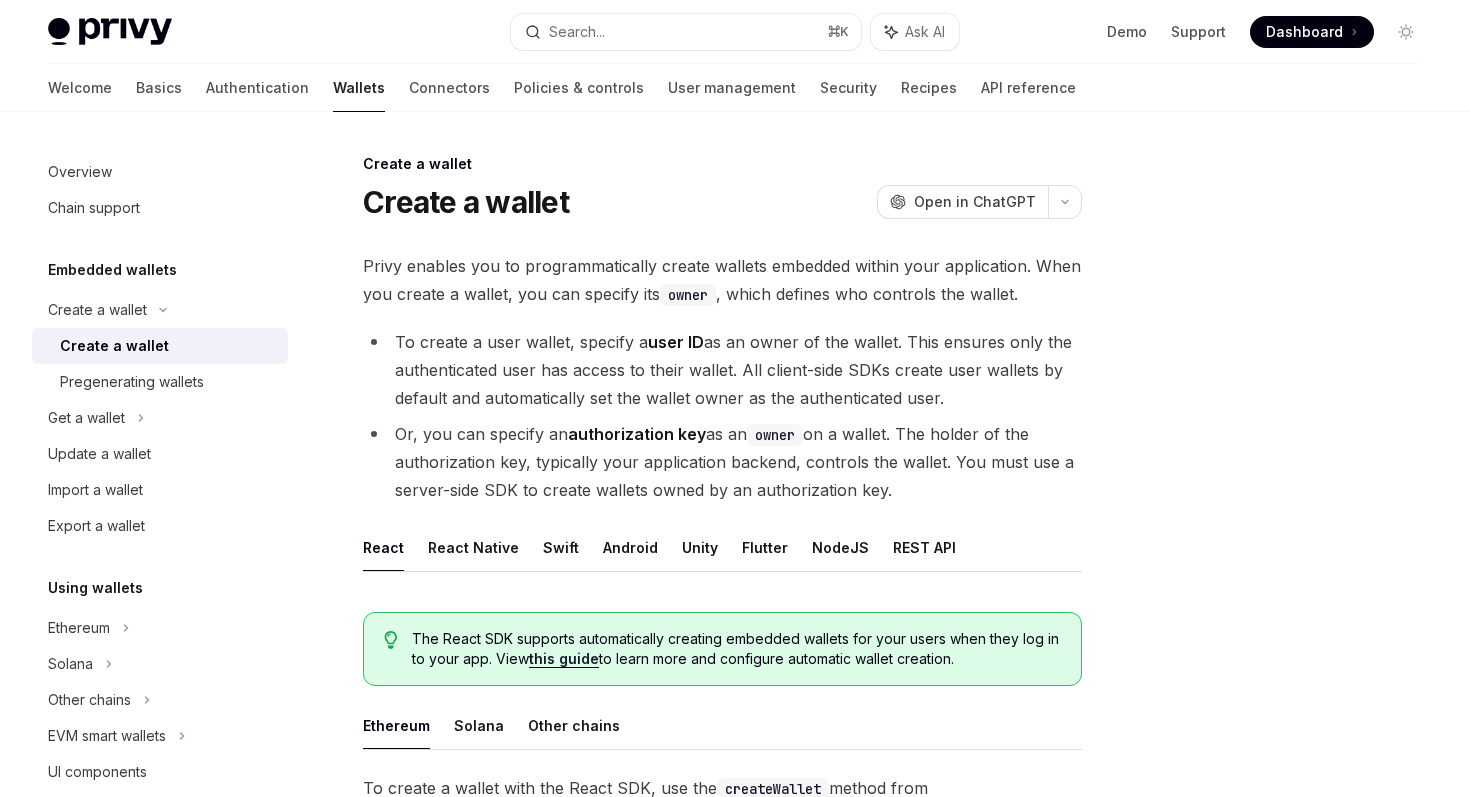 scroll, scrollTop: 0, scrollLeft: 0, axis: both 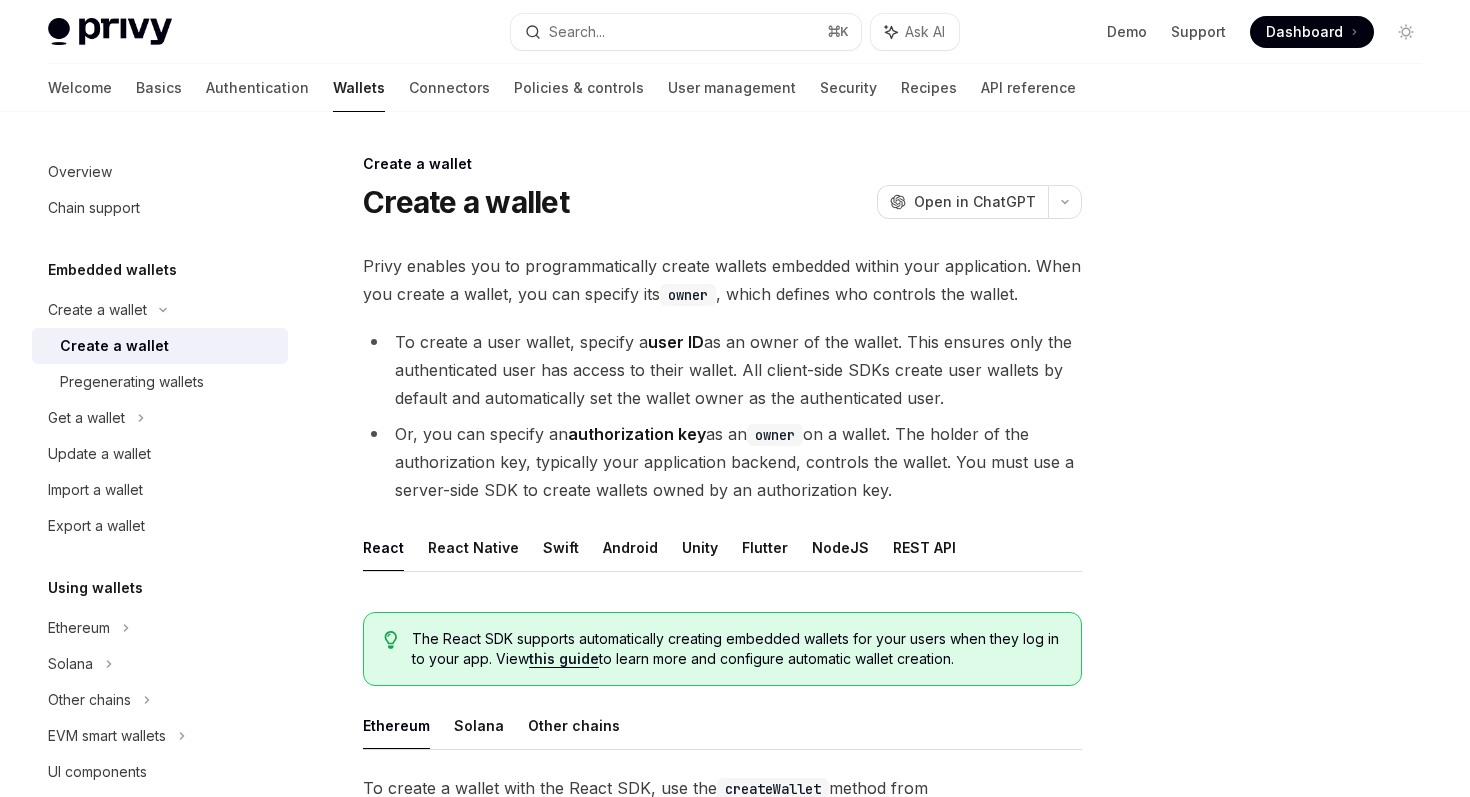 click on "Embedded wallets" at bounding box center (112, 270) 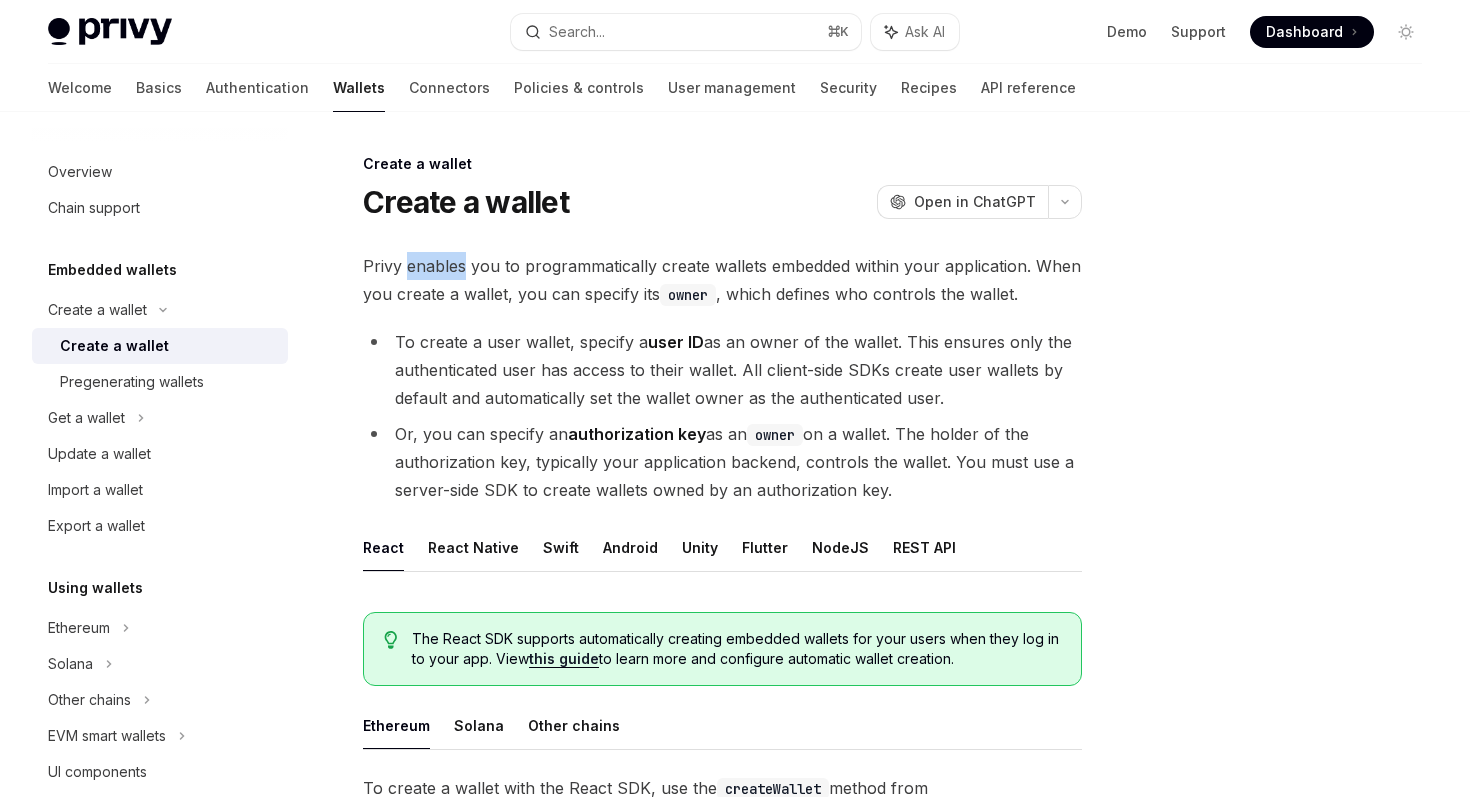 click on "Privy enables you to programmatically create wallets embedded within your application. When you create a wallet, you can specify its  owner , which defines who controls the wallet." at bounding box center [722, 280] 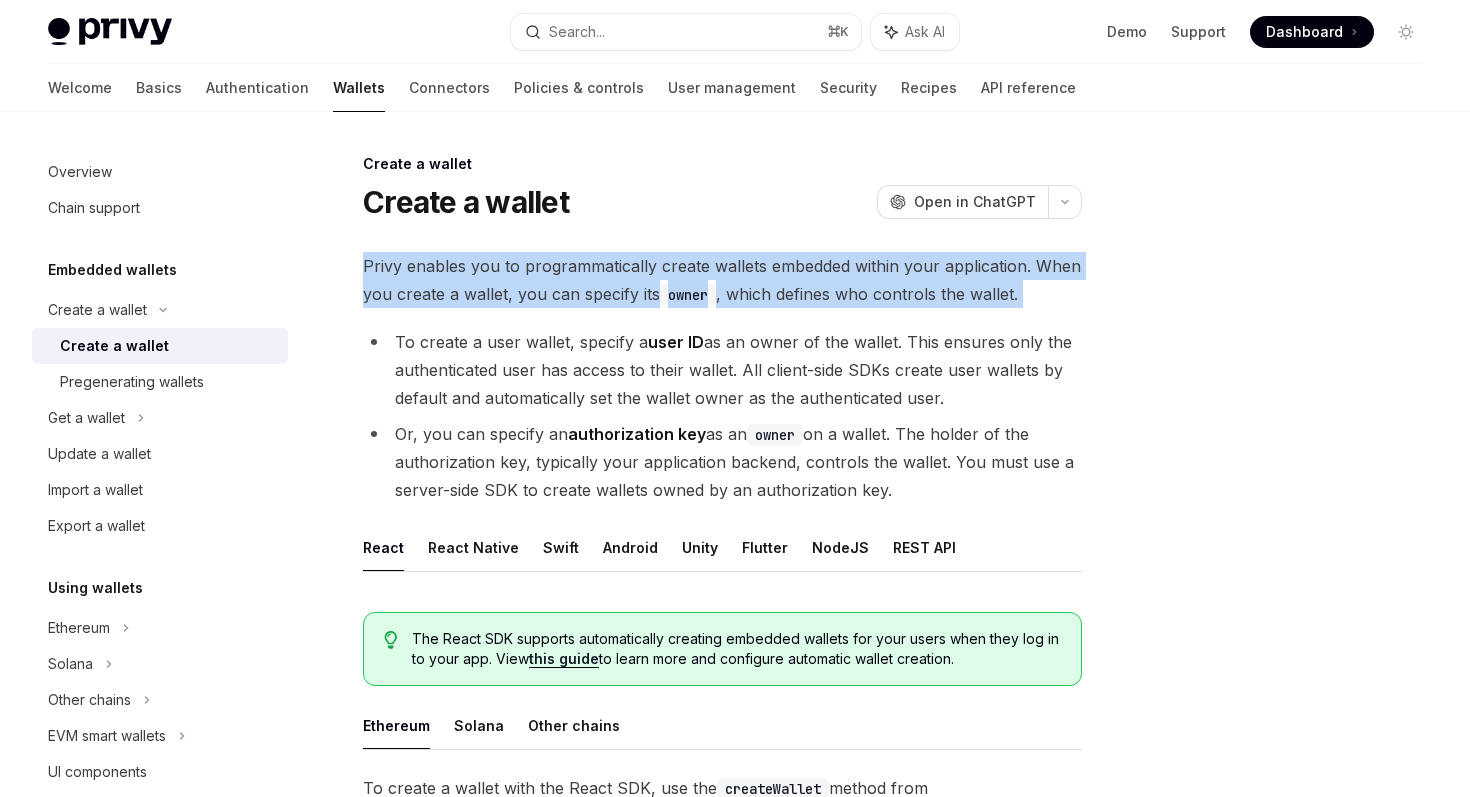 click on "Privy enables you to programmatically create wallets embedded within your application. When you create a wallet, you can specify its  owner , which defines who controls the wallet." at bounding box center [722, 280] 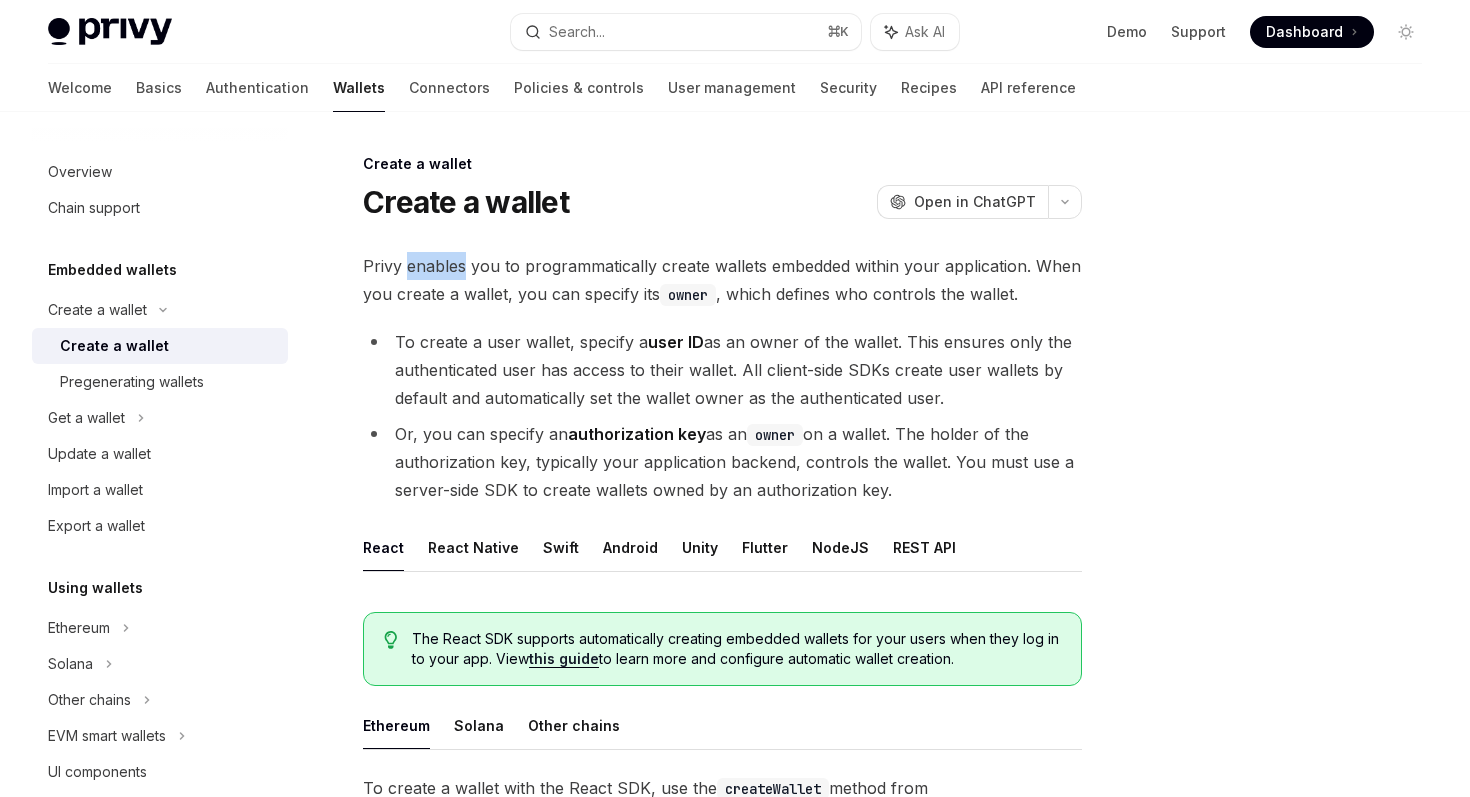 click on "Privy enables you to programmatically create wallets embedded within your application. When you create a wallet, you can specify its  owner , which defines who controls the wallet." at bounding box center [722, 280] 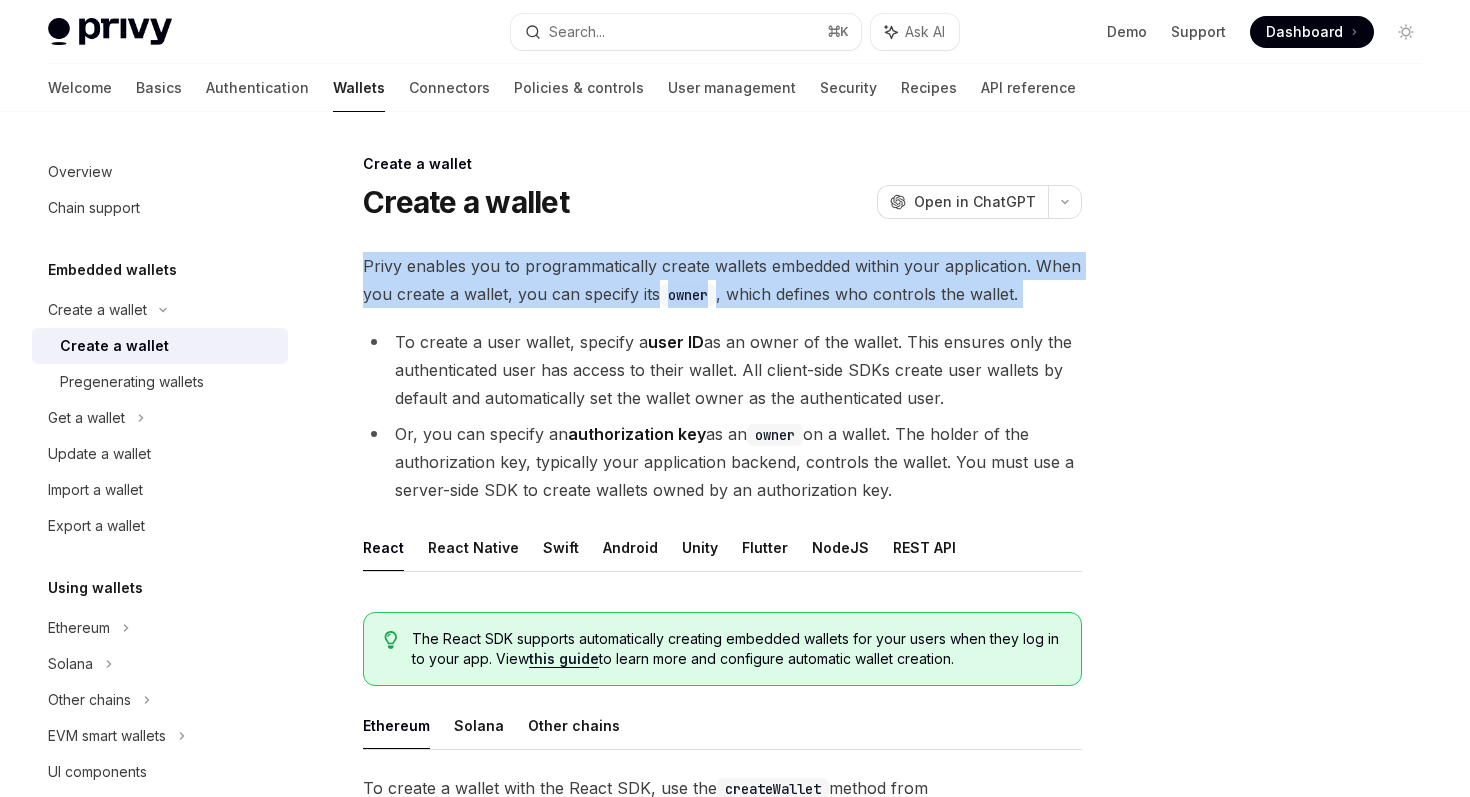 click on "Privy enables you to programmatically create wallets embedded within your application. When you create a wallet, you can specify its  owner , which defines who controls the wallet." at bounding box center [722, 280] 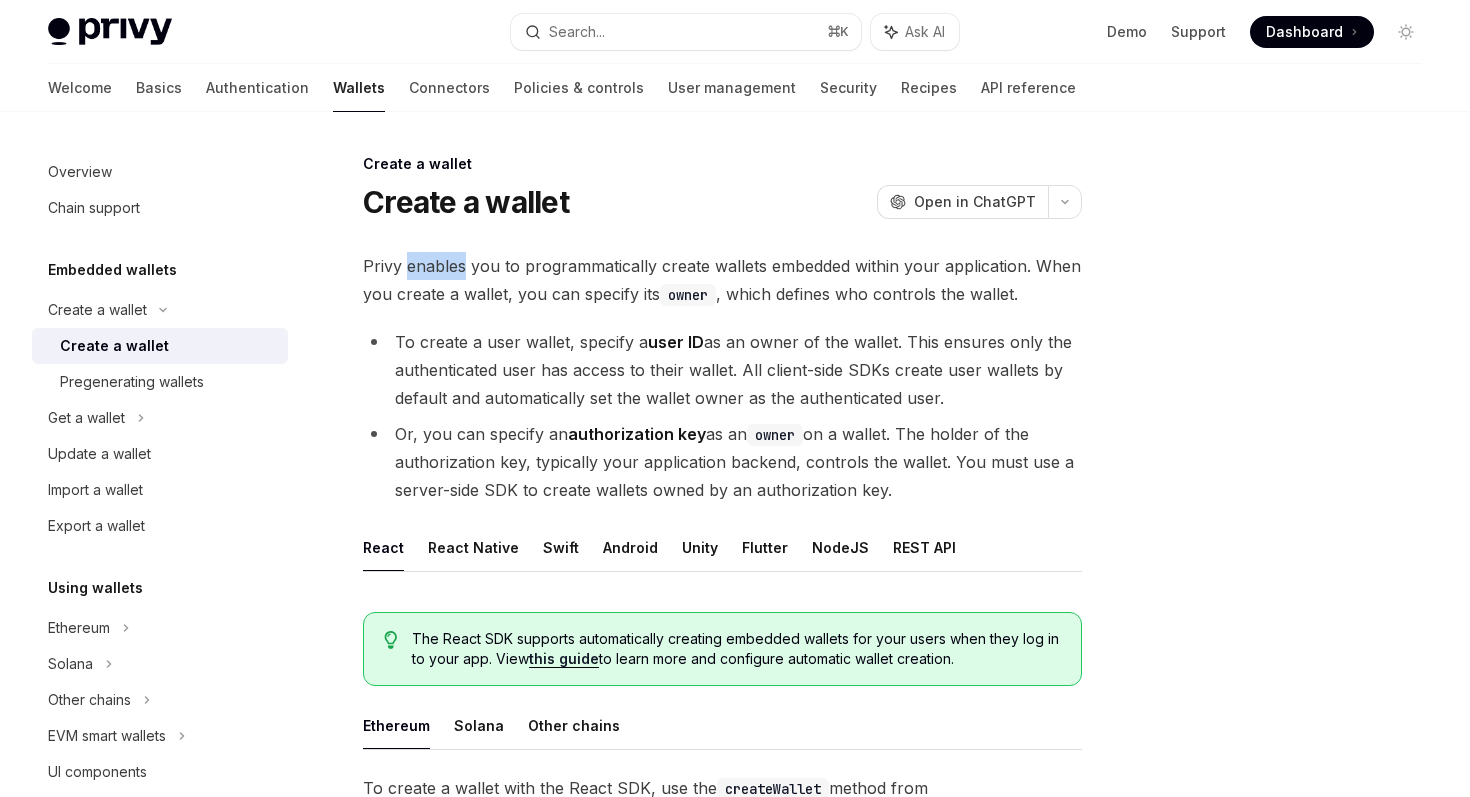 click on "Privy enables you to programmatically create wallets embedded within your application. When you create a wallet, you can specify its  owner , which defines who controls the wallet." at bounding box center (722, 280) 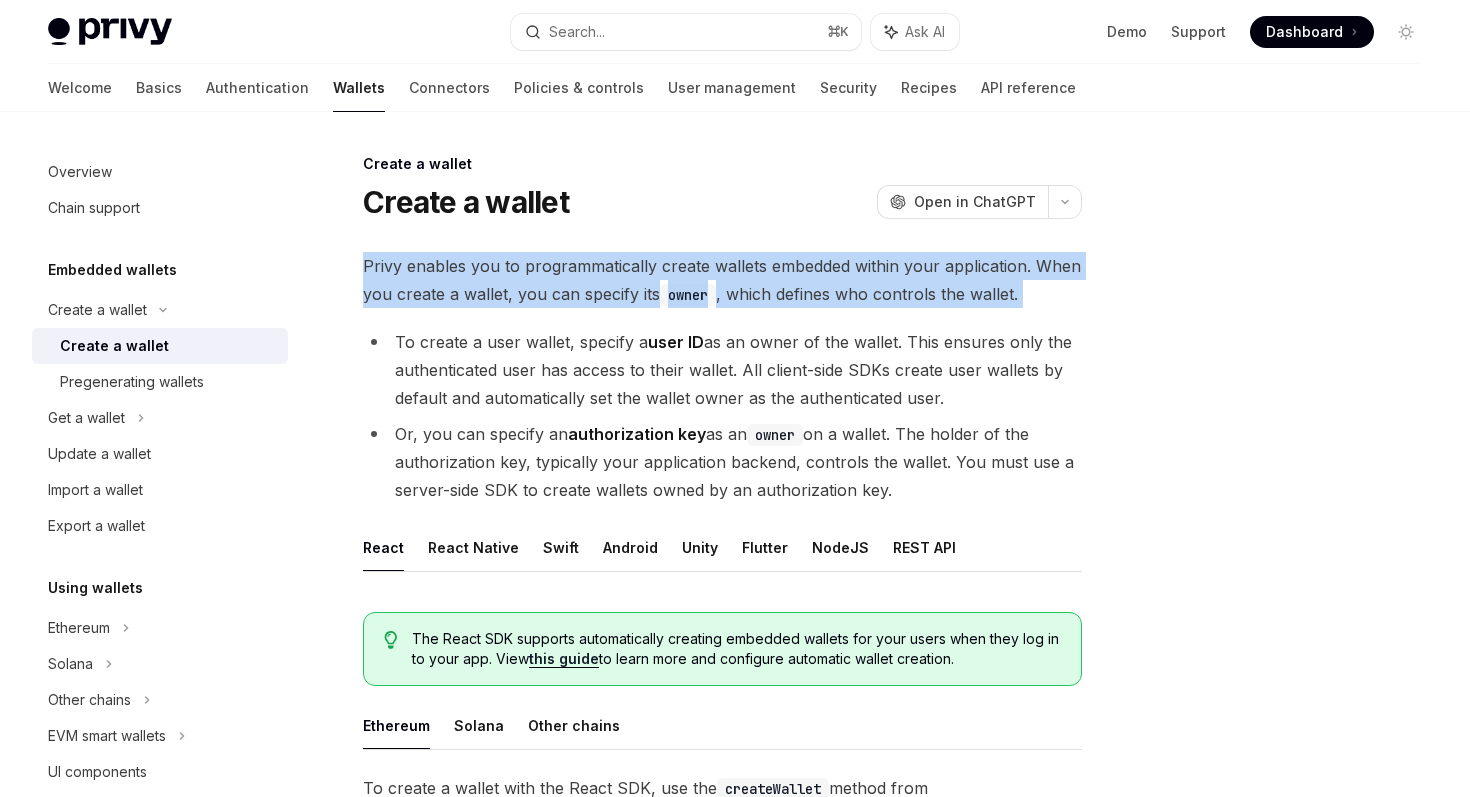 click on "Privy enables you to programmatically create wallets embedded within your application. When you create a wallet, you can specify its  owner , which defines who controls the wallet." at bounding box center (722, 280) 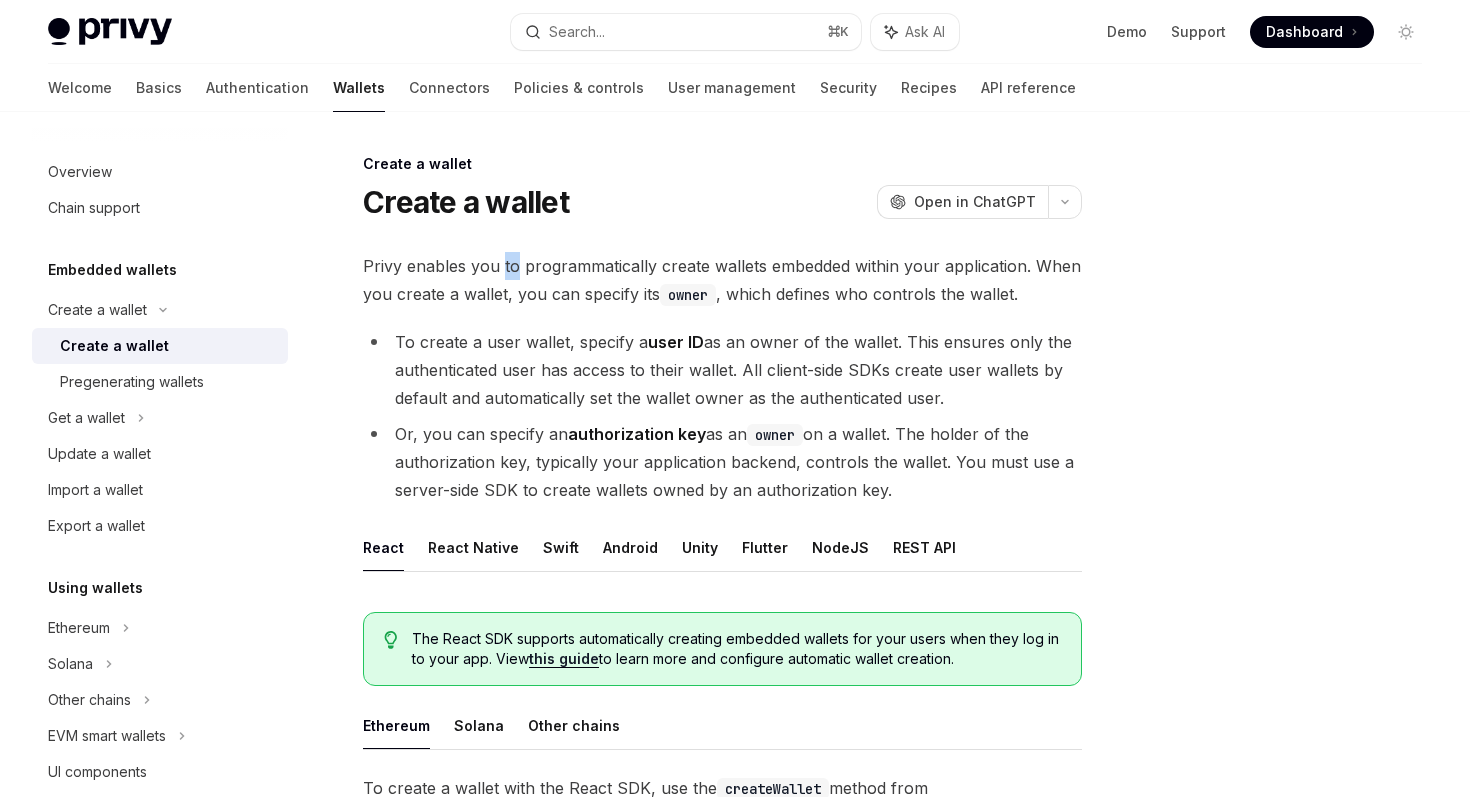 click on "Privy enables you to programmatically create wallets embedded within your application. When you create a wallet, you can specify its  owner , which defines who controls the wallet." at bounding box center [722, 280] 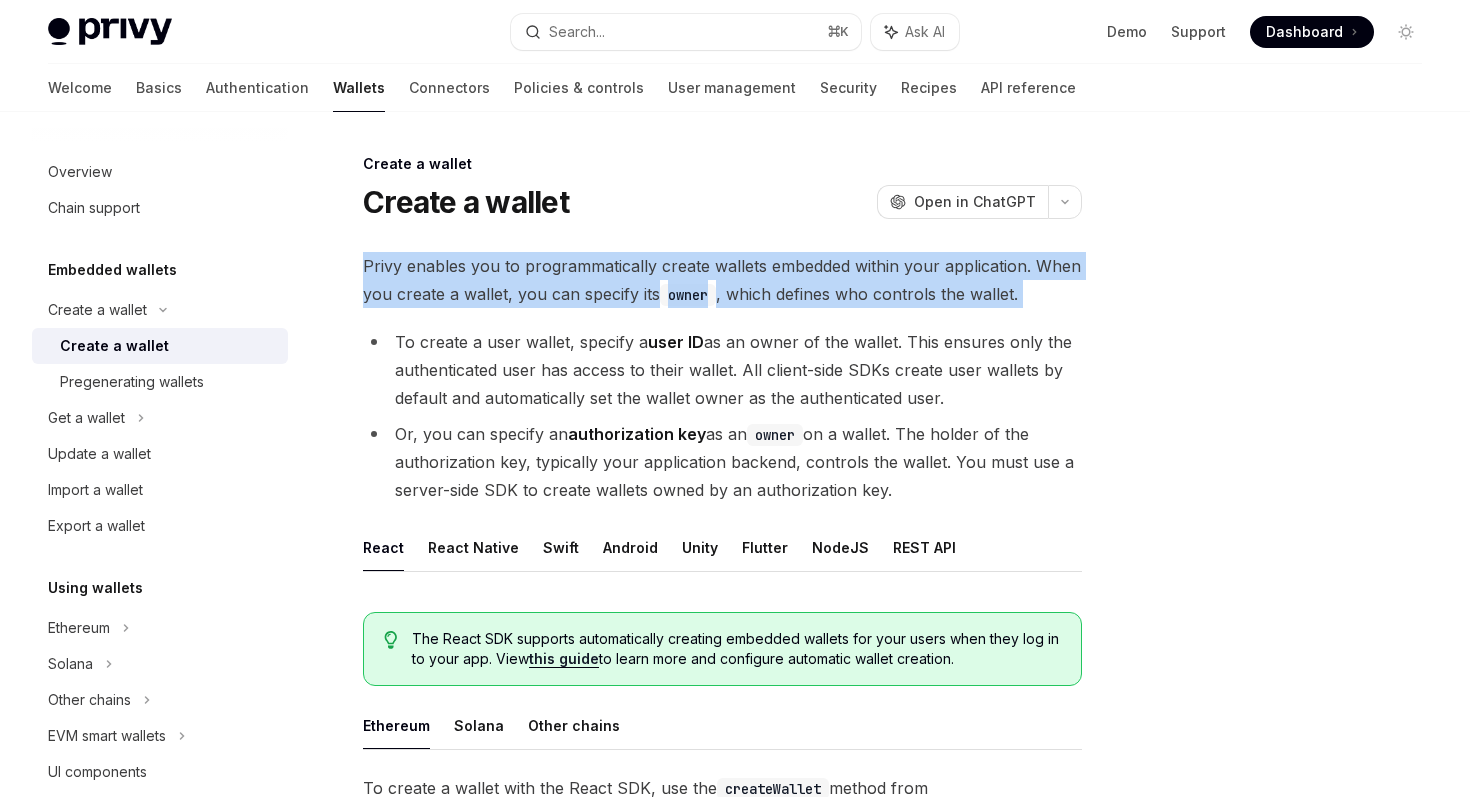 click on "Privy enables you to programmatically create wallets embedded within your application. When you create a wallet, you can specify its  owner , which defines who controls the wallet." at bounding box center [722, 280] 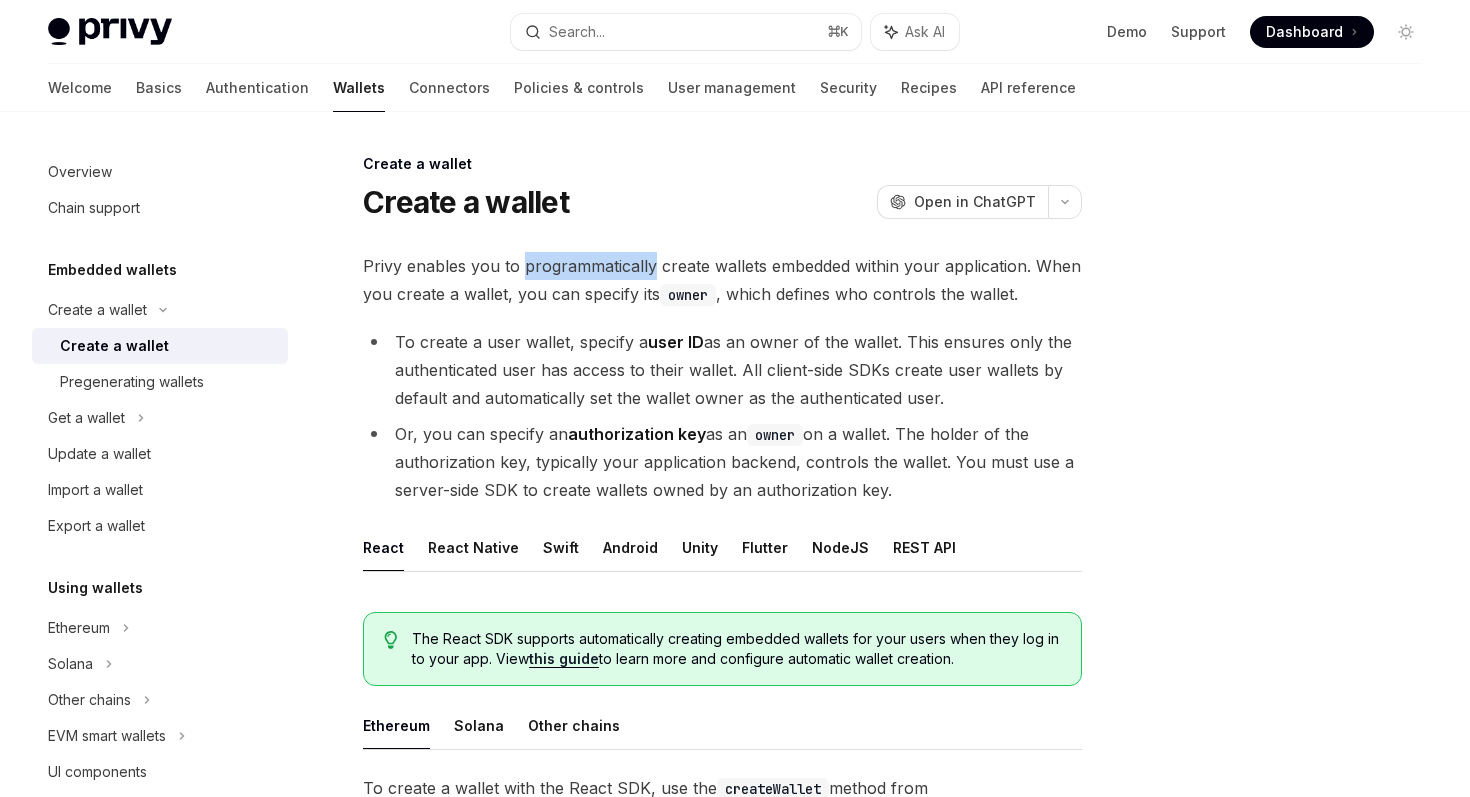 click on "Privy enables you to programmatically create wallets embedded within your application. When you create a wallet, you can specify its  owner , which defines who controls the wallet." at bounding box center (722, 280) 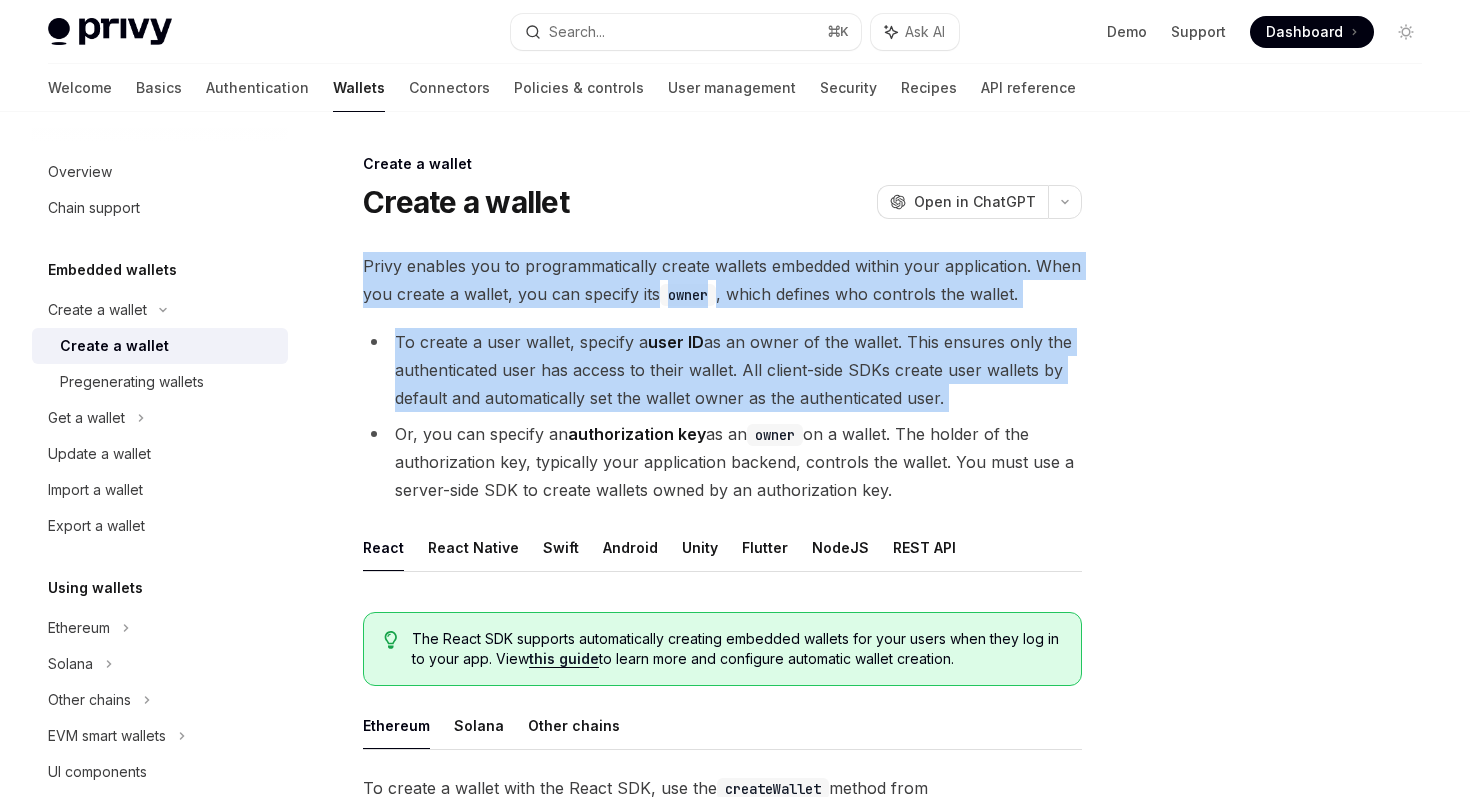 drag, startPoint x: 525, startPoint y: 279, endPoint x: 533, endPoint y: 389, distance: 110.29053 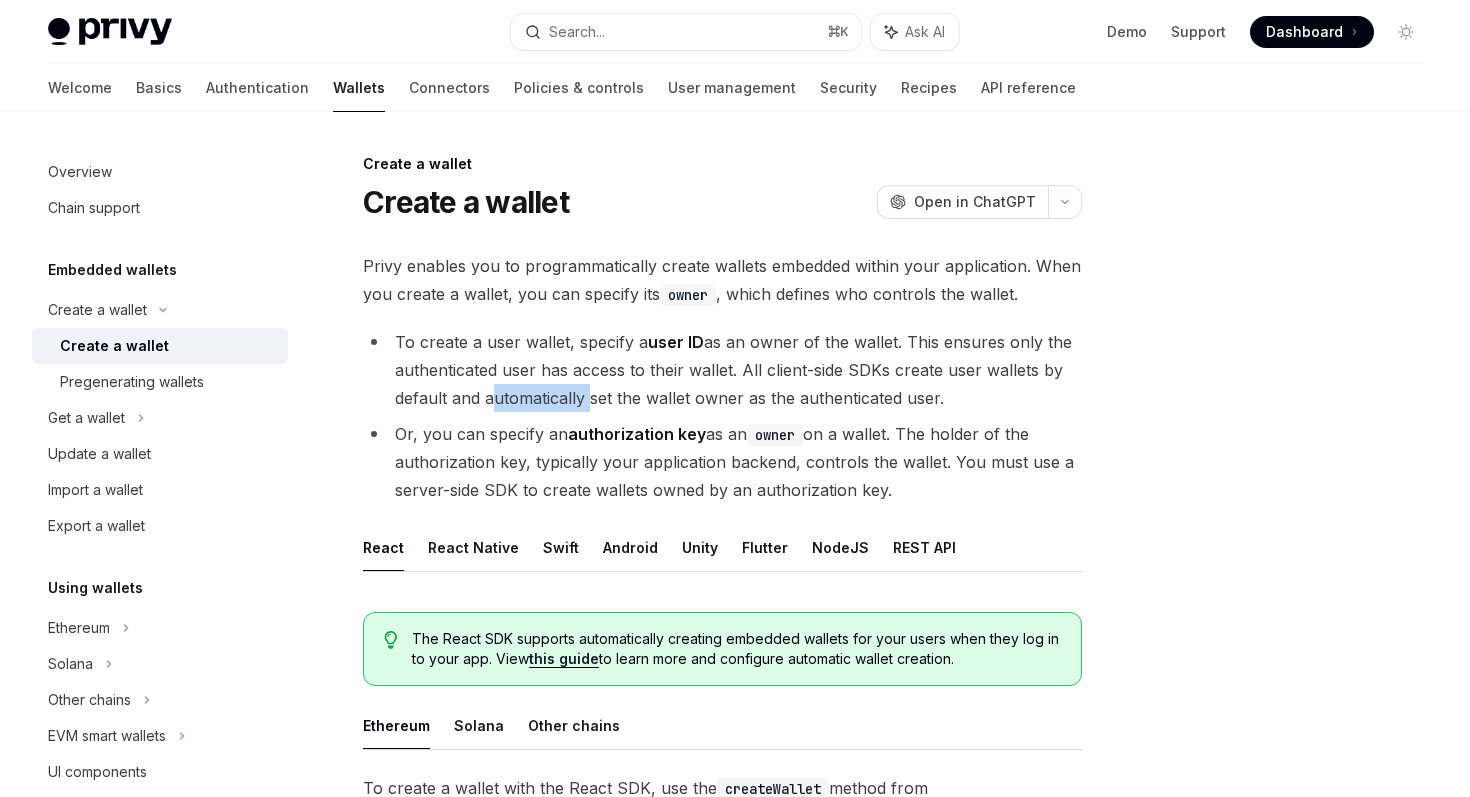 click on "To create a user wallet, specify a  user ID  as an owner of the wallet. This ensures only the authenticated user has access to their wallet. All client-side SDKs create user wallets by default and automatically set the wallet owner as the authenticated user." at bounding box center [722, 370] 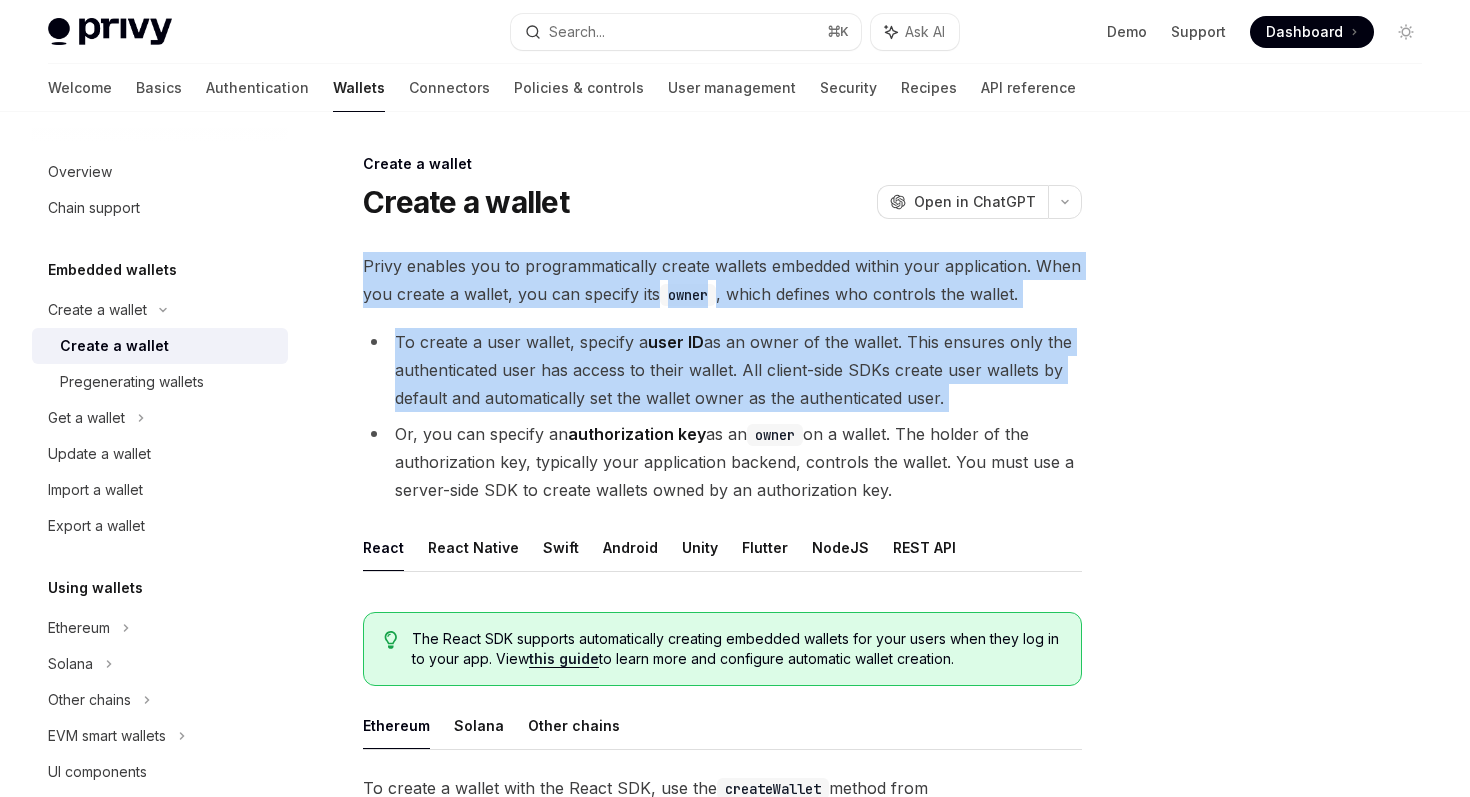 drag, startPoint x: 533, startPoint y: 389, endPoint x: 512, endPoint y: 283, distance: 108.060165 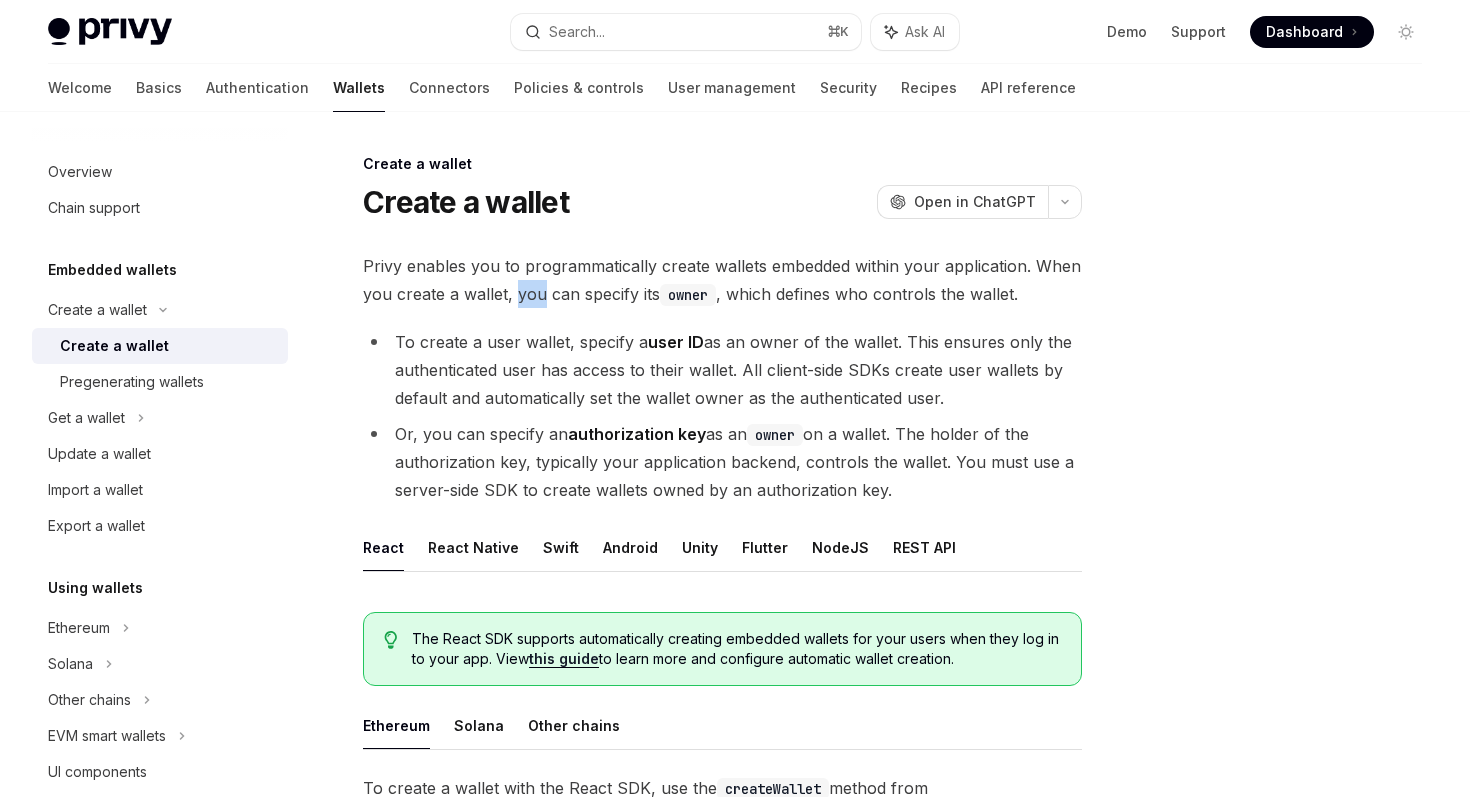 click on "Privy enables you to programmatically create wallets embedded within your application. When you create a wallet, you can specify its  owner , which defines who controls the wallet." at bounding box center (722, 280) 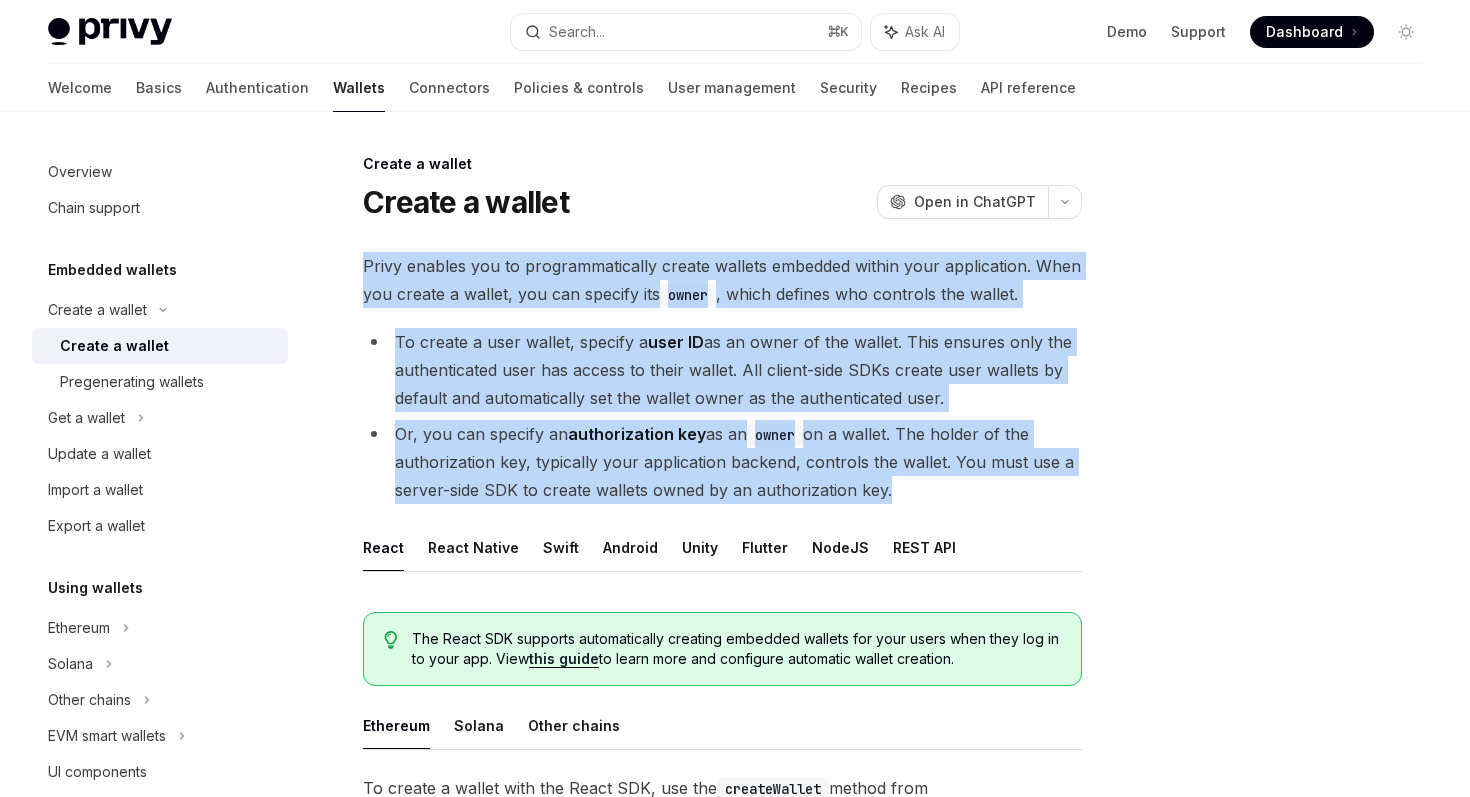 drag, startPoint x: 512, startPoint y: 283, endPoint x: 512, endPoint y: 449, distance: 166 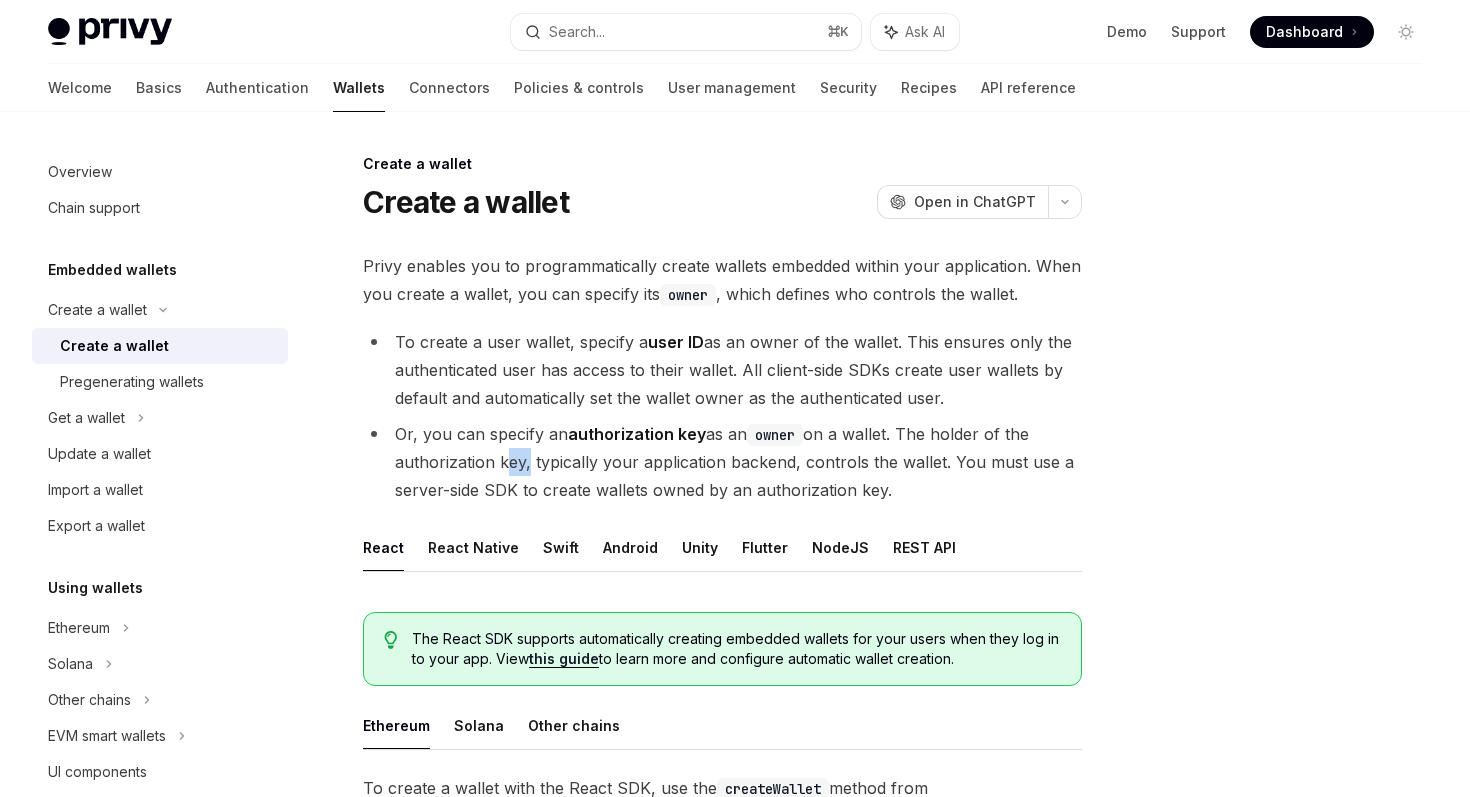 click on "Or, you can specify an  authorization key  as an  owner  on a wallet. The holder of the authorization key, typically your application backend, controls the wallet. You must use a server-side SDK to create wallets owned by an authorization key." at bounding box center [722, 462] 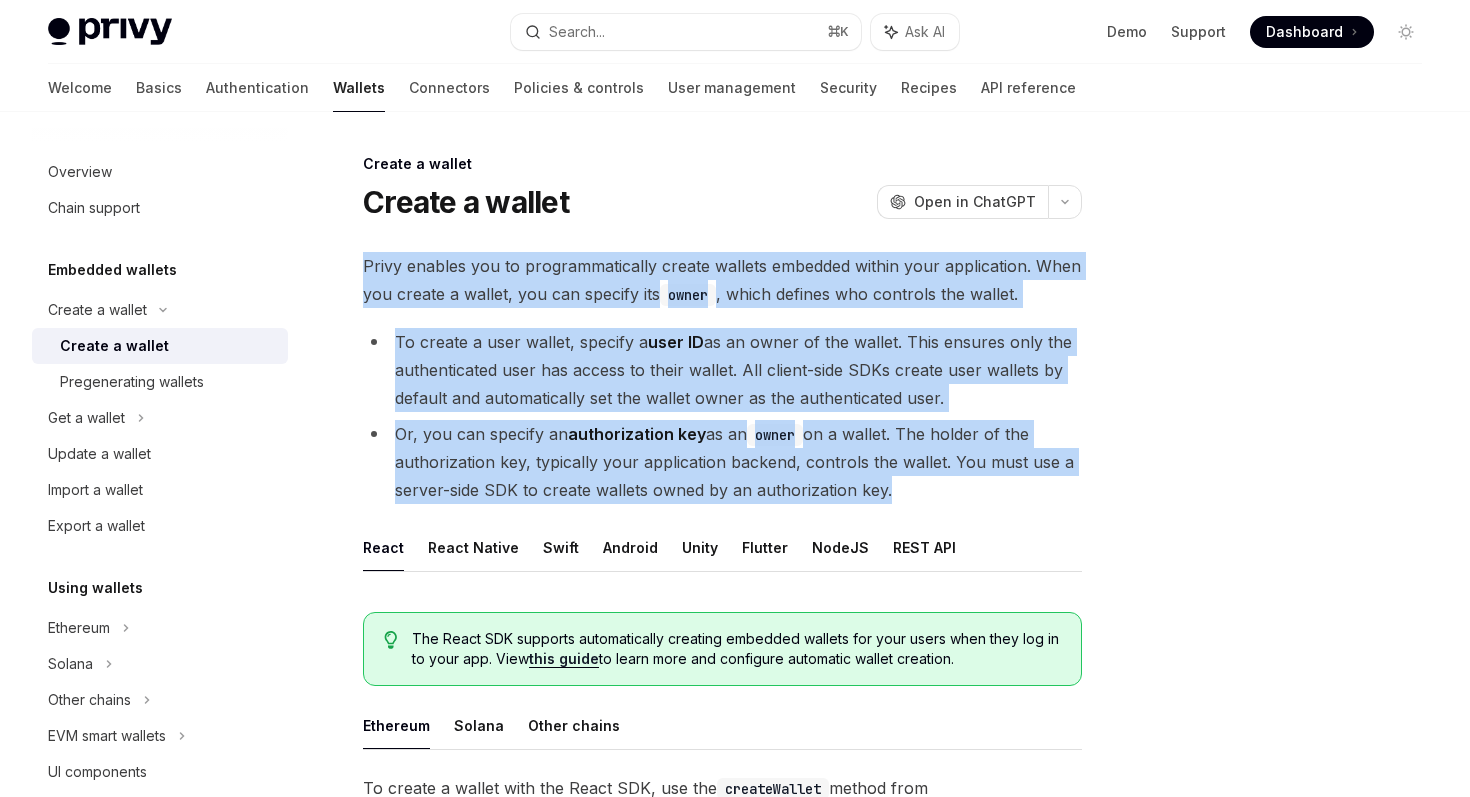 drag, startPoint x: 512, startPoint y: 449, endPoint x: 487, endPoint y: 258, distance: 192.62918 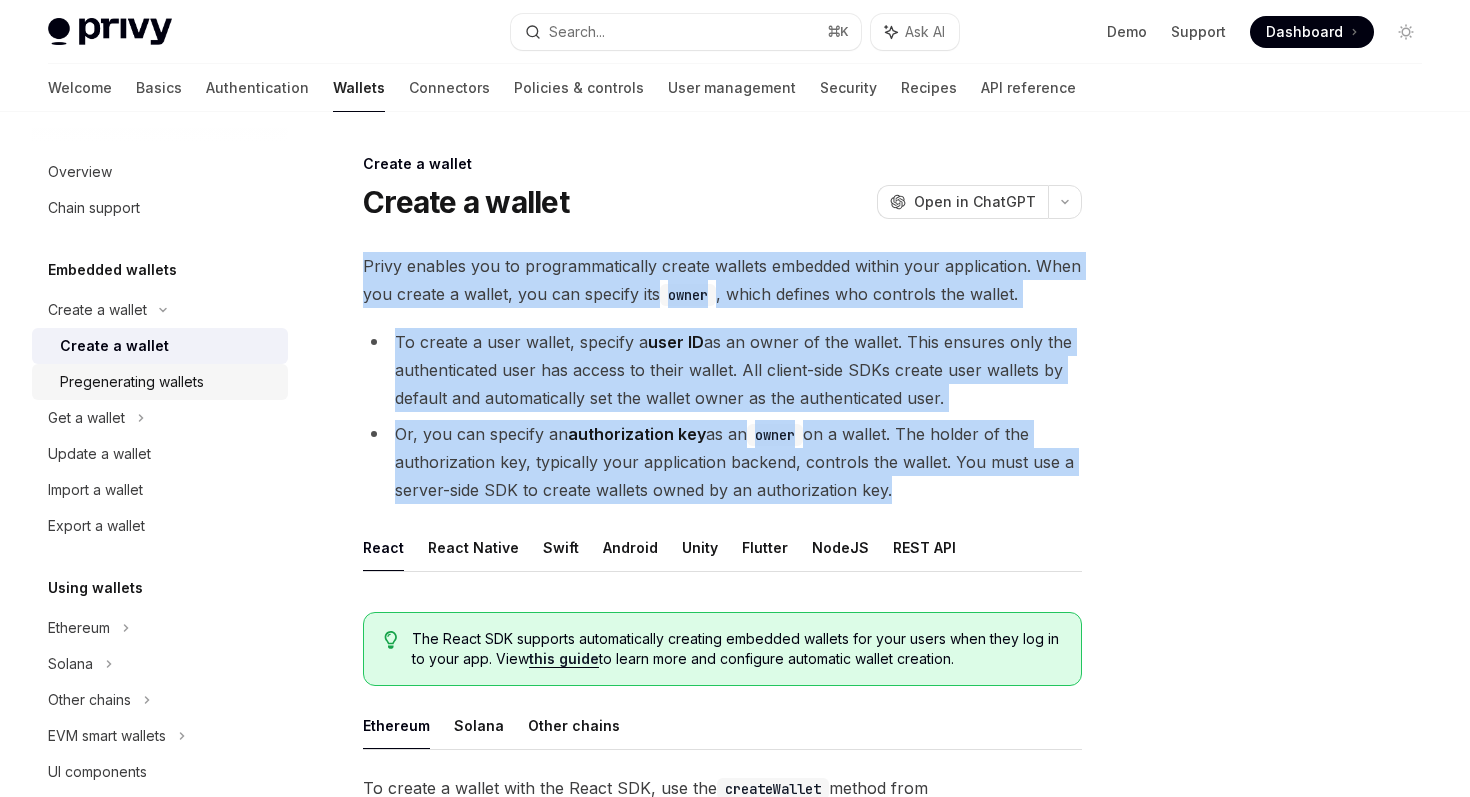 click on "Pregenerating wallets" at bounding box center [168, 382] 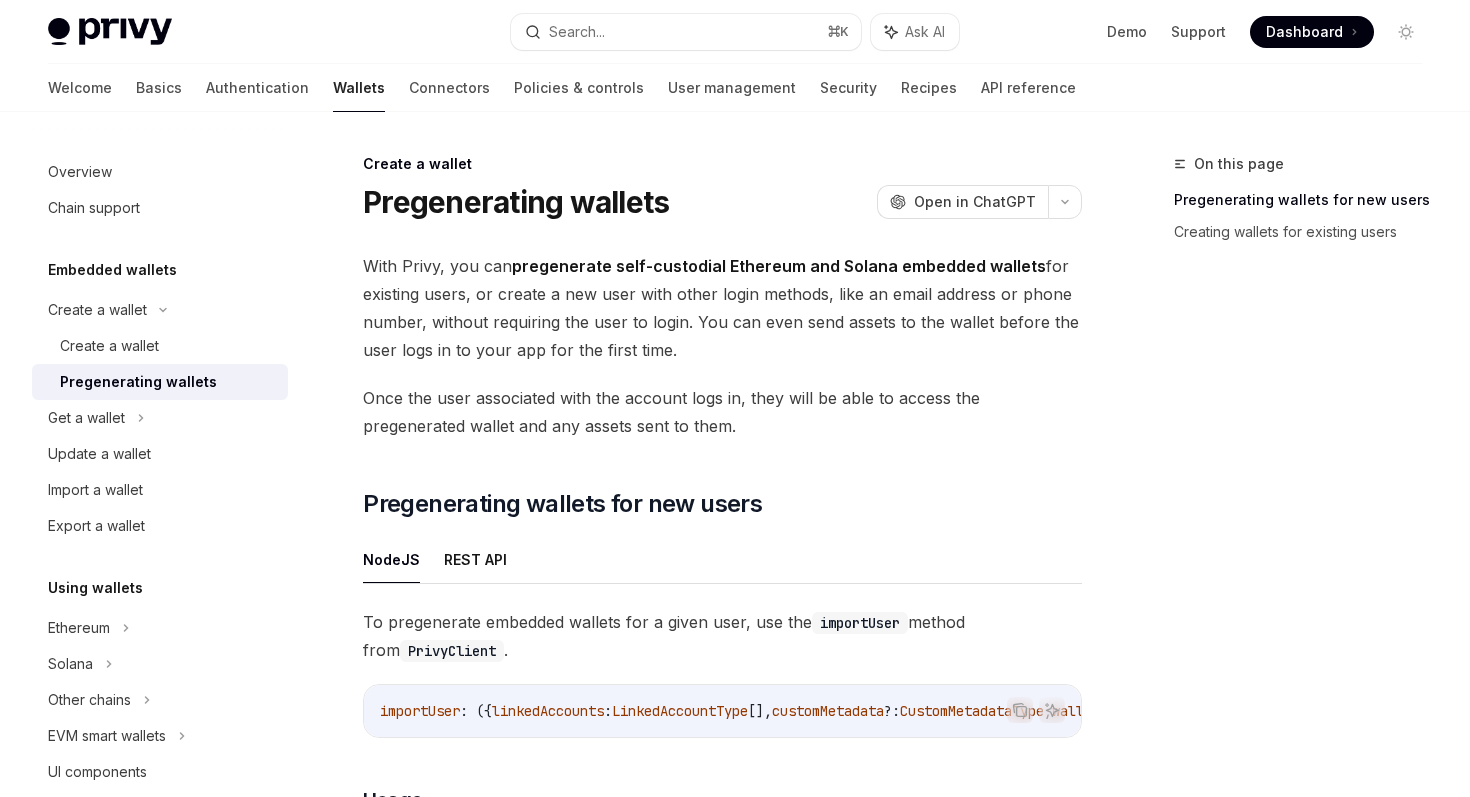 click on "With Privy, you can  pregenerate self-custodial Ethereum and Solana embedded wallets  for existing users, or create a new user with other login methods, like an email address or phone number, without requiring the user to login.
You can even send assets to the wallet before the user logs in to your app for the first time." at bounding box center [722, 308] 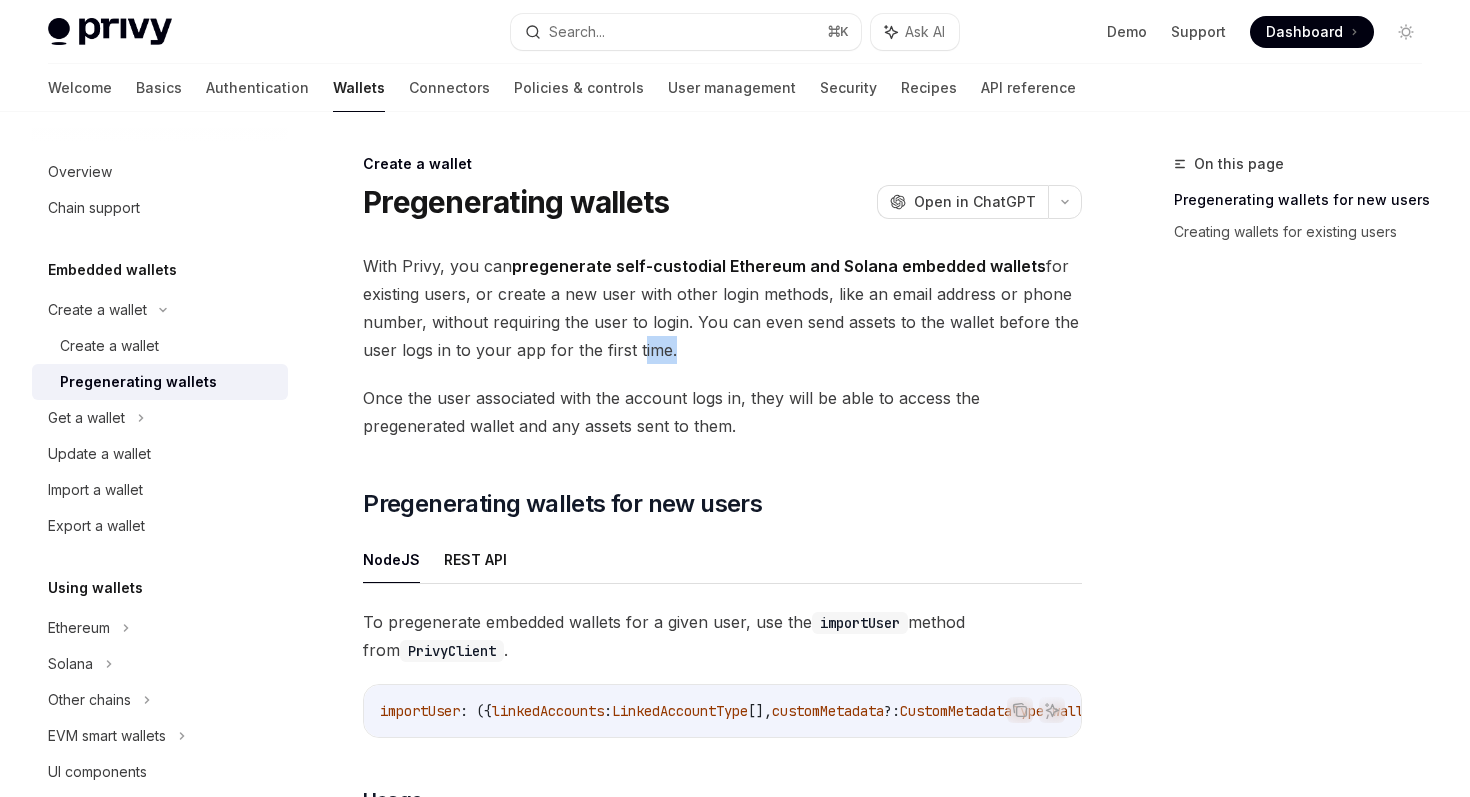 click on "With Privy, you can  pregenerate self-custodial Ethereum and Solana embedded wallets  for existing users, or create a new user with other login methods, like an email address or phone number, without requiring the user to login.
You can even send assets to the wallet before the user logs in to your app for the first time." at bounding box center (722, 308) 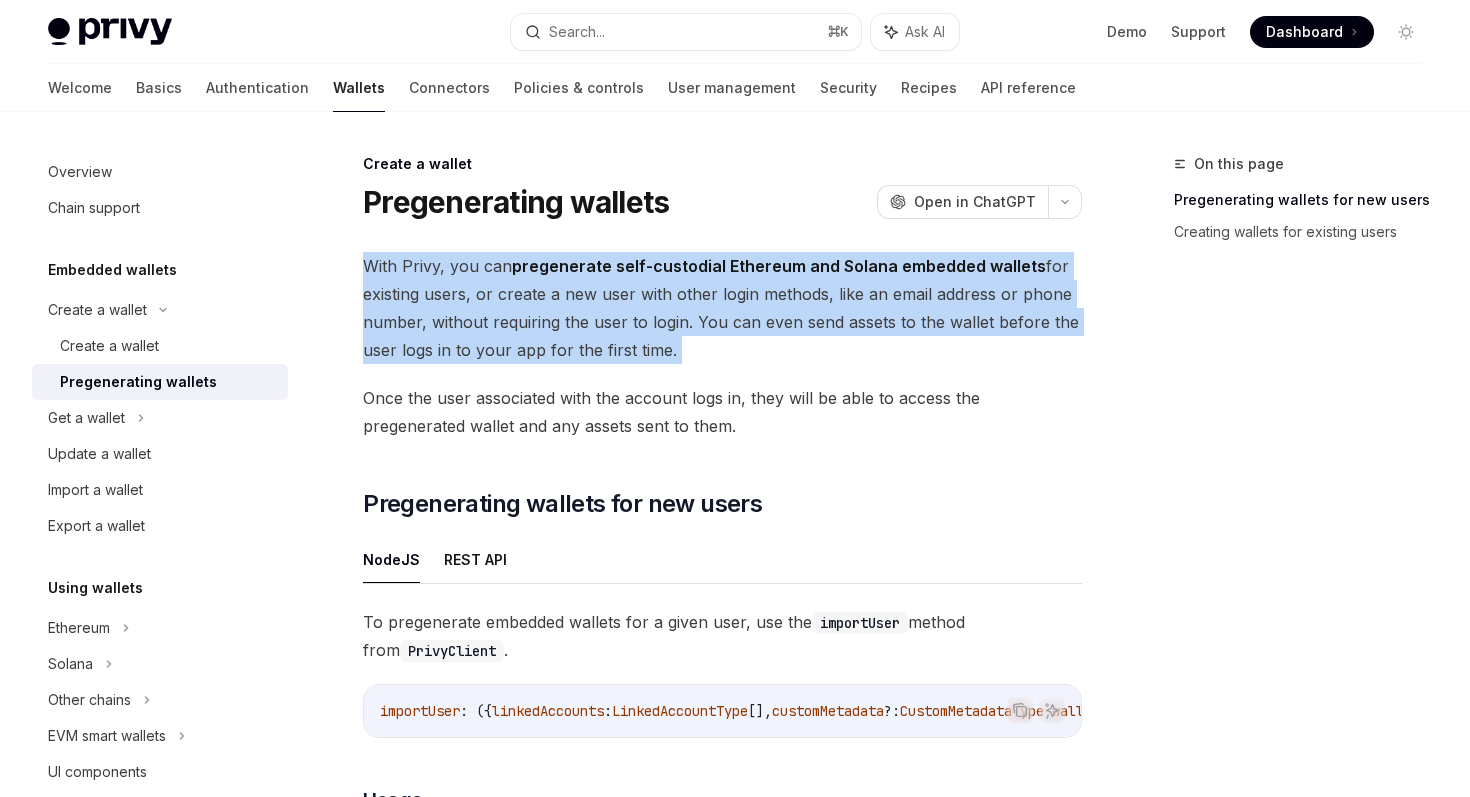 click on "With Privy, you can  pregenerate self-custodial Ethereum and Solana embedded wallets  for existing users, or create a new user with other login methods, like an email address or phone number, without requiring the user to login.
You can even send assets to the wallet before the user logs in to your app for the first time." at bounding box center [722, 308] 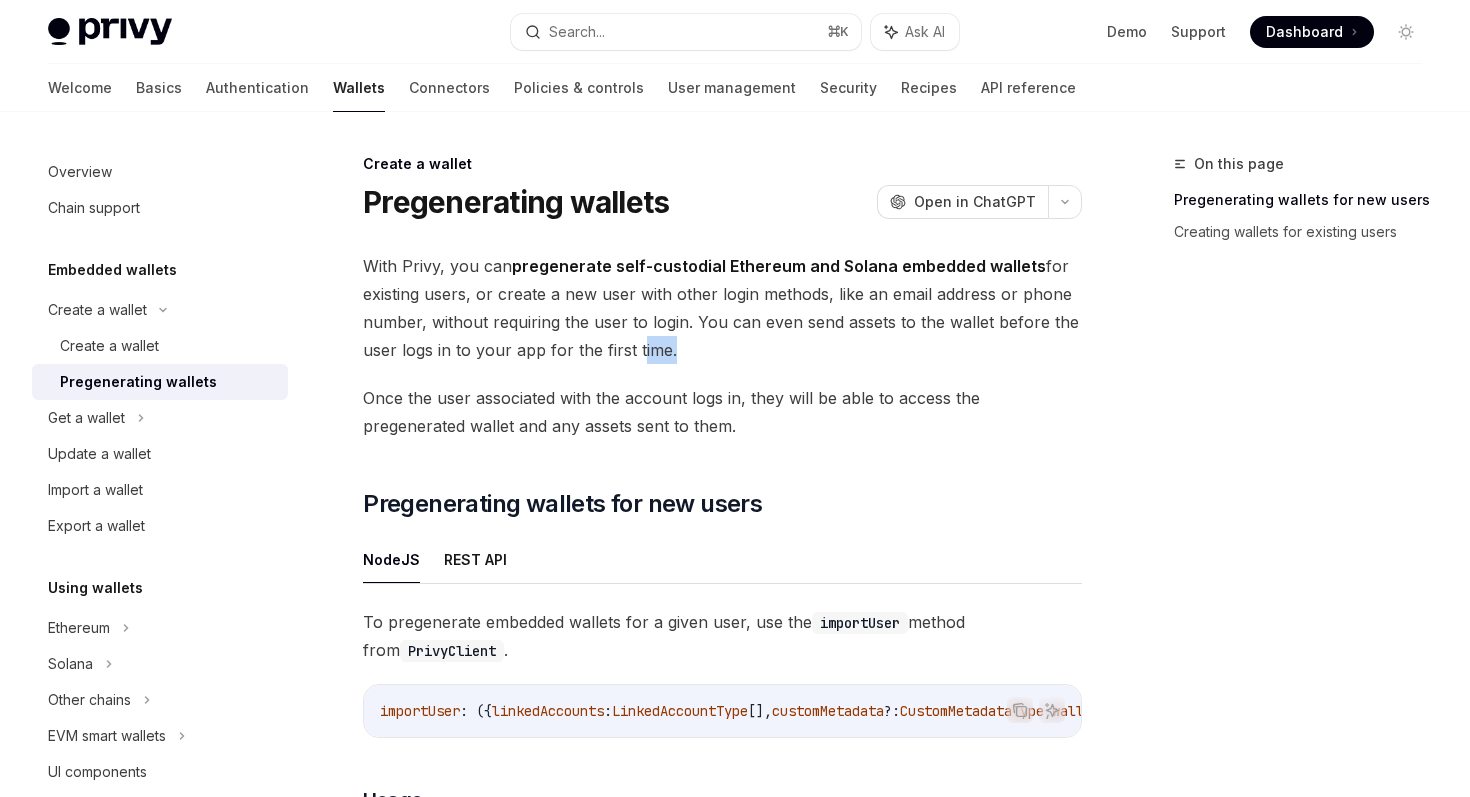 click on "With Privy, you can  pregenerate self-custodial Ethereum and Solana embedded wallets  for existing users, or create a new user with other login methods, like an email address or phone number, without requiring the user to login.
You can even send assets to the wallet before the user logs in to your app for the first time." at bounding box center (722, 308) 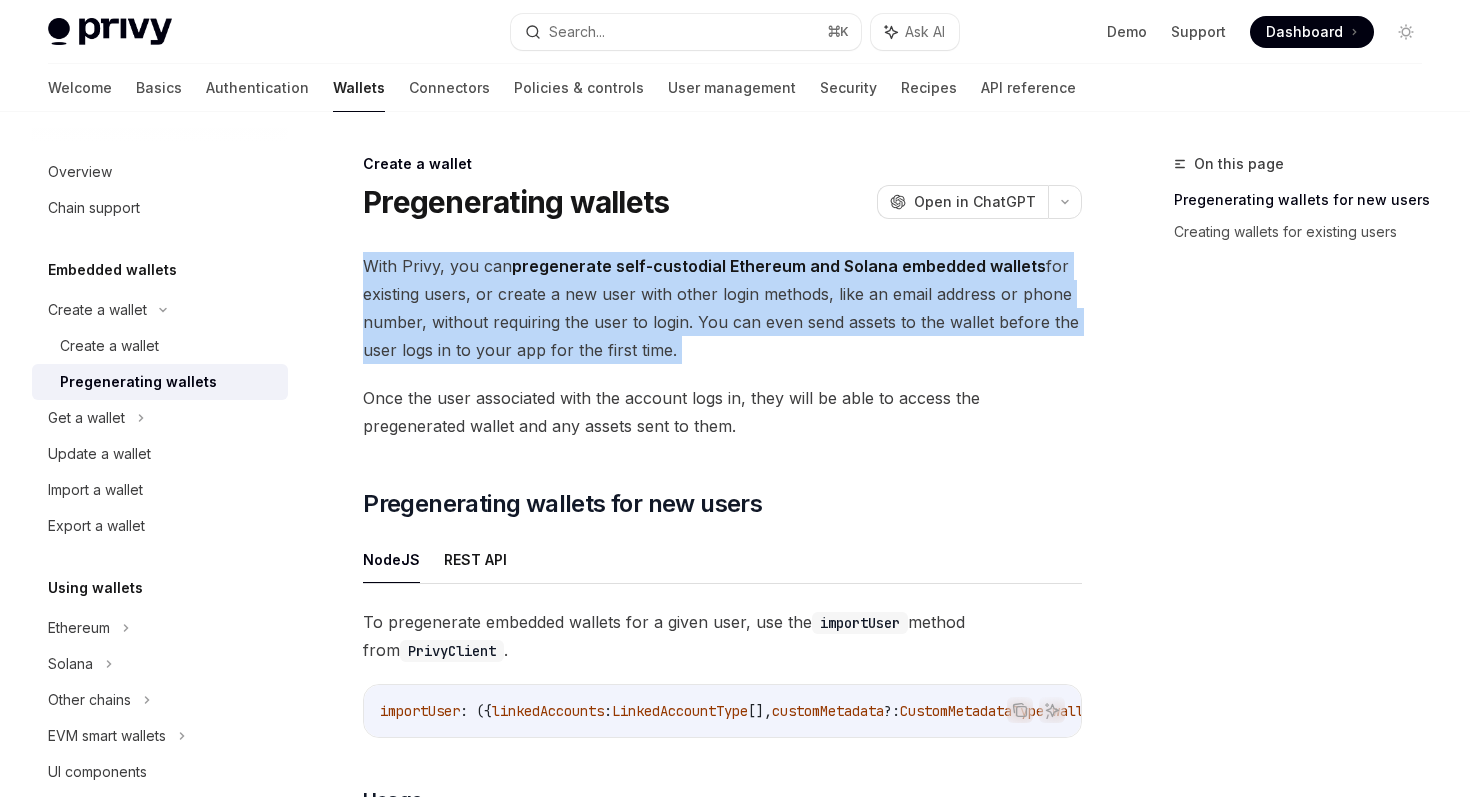click on "With Privy, you can  pregenerate self-custodial Ethereum and Solana embedded wallets  for existing users, or create a new user with other login methods, like an email address or phone number, without requiring the user to login.
You can even send assets to the wallet before the user logs in to your app for the first time." at bounding box center (722, 308) 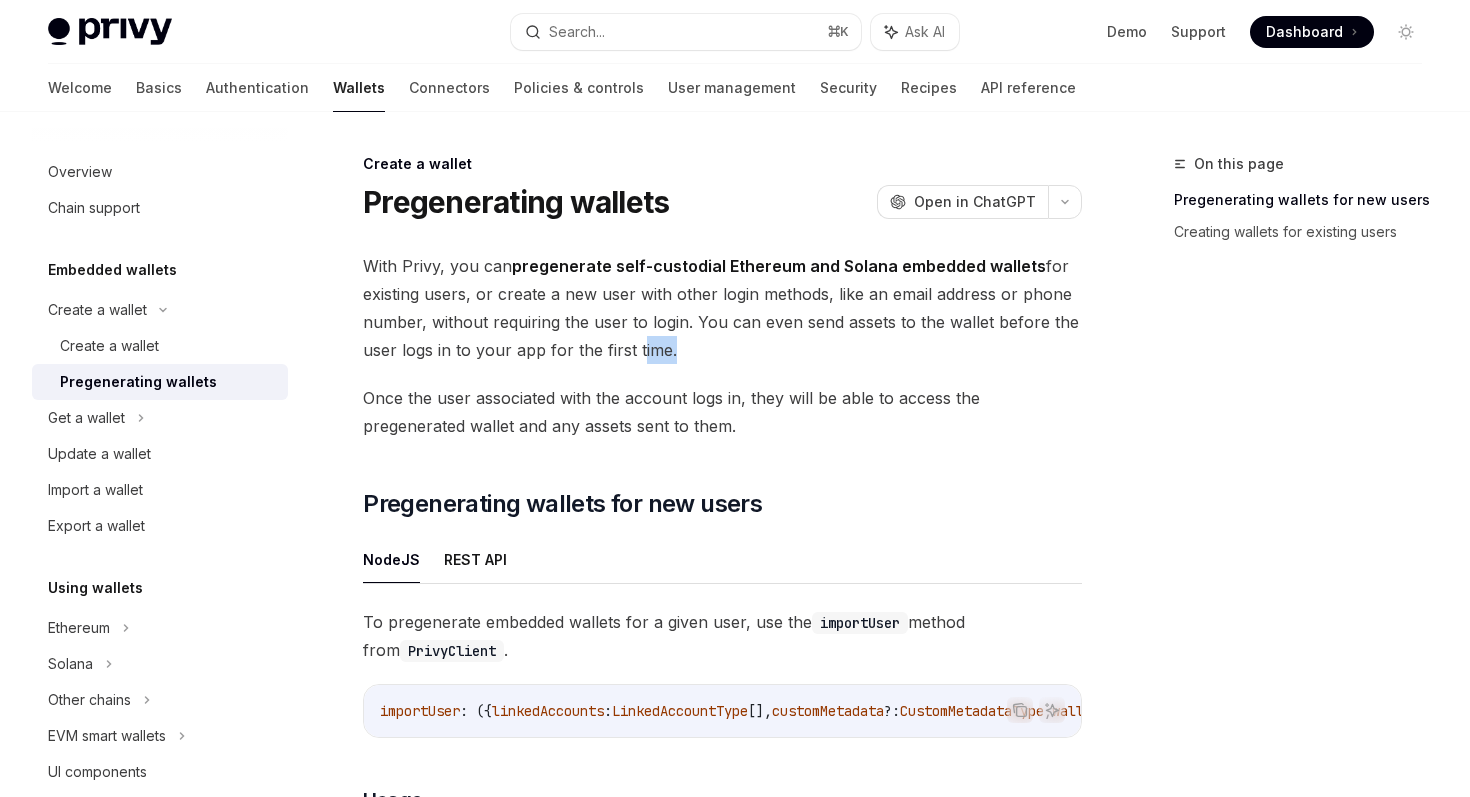 click on "With Privy, you can  pregenerate self-custodial Ethereum and Solana embedded wallets  for existing users, or create a new user with other login methods, like an email address or phone number, without requiring the user to login.
You can even send assets to the wallet before the user logs in to your app for the first time." at bounding box center (722, 308) 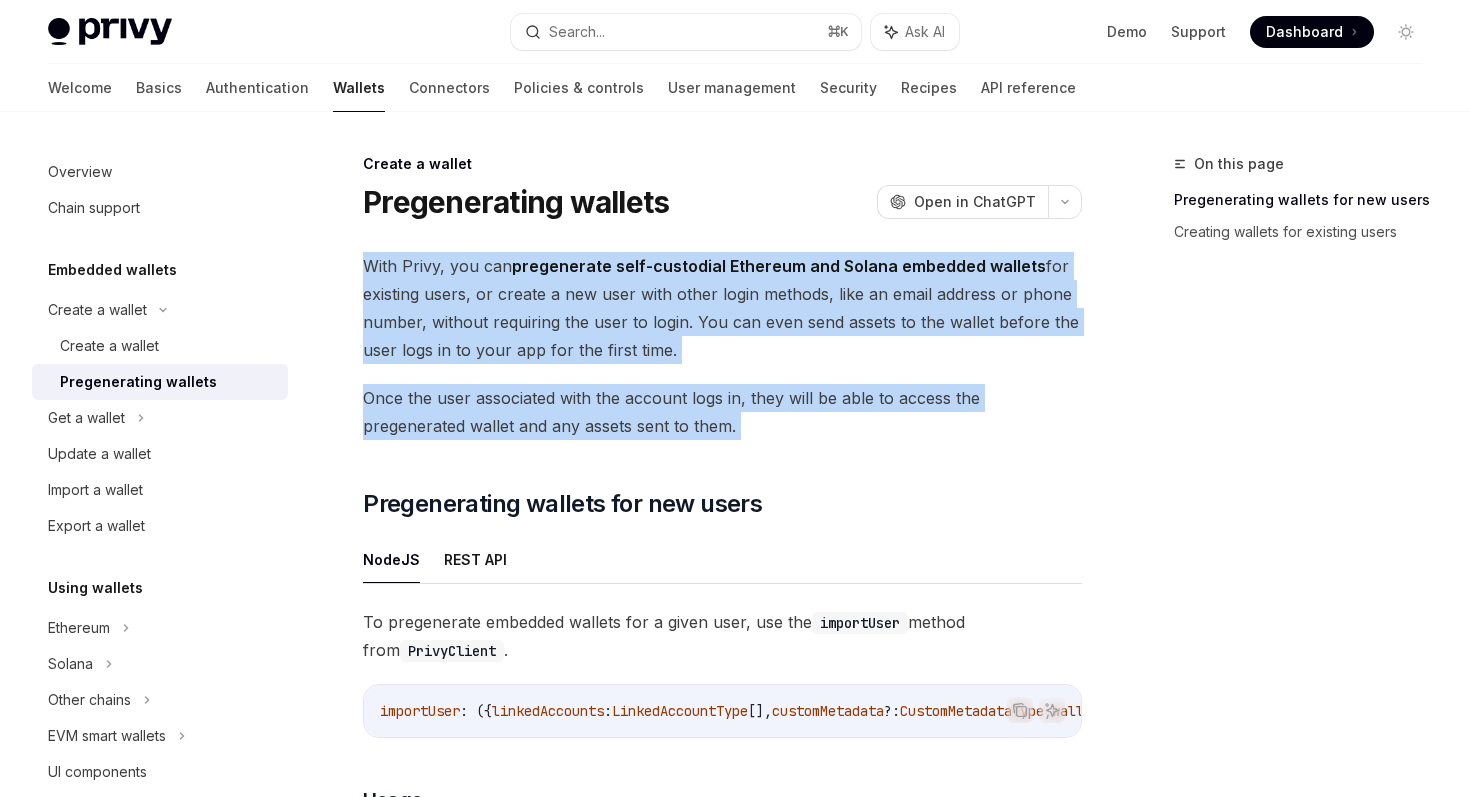 drag, startPoint x: 652, startPoint y: 357, endPoint x: 652, endPoint y: 427, distance: 70 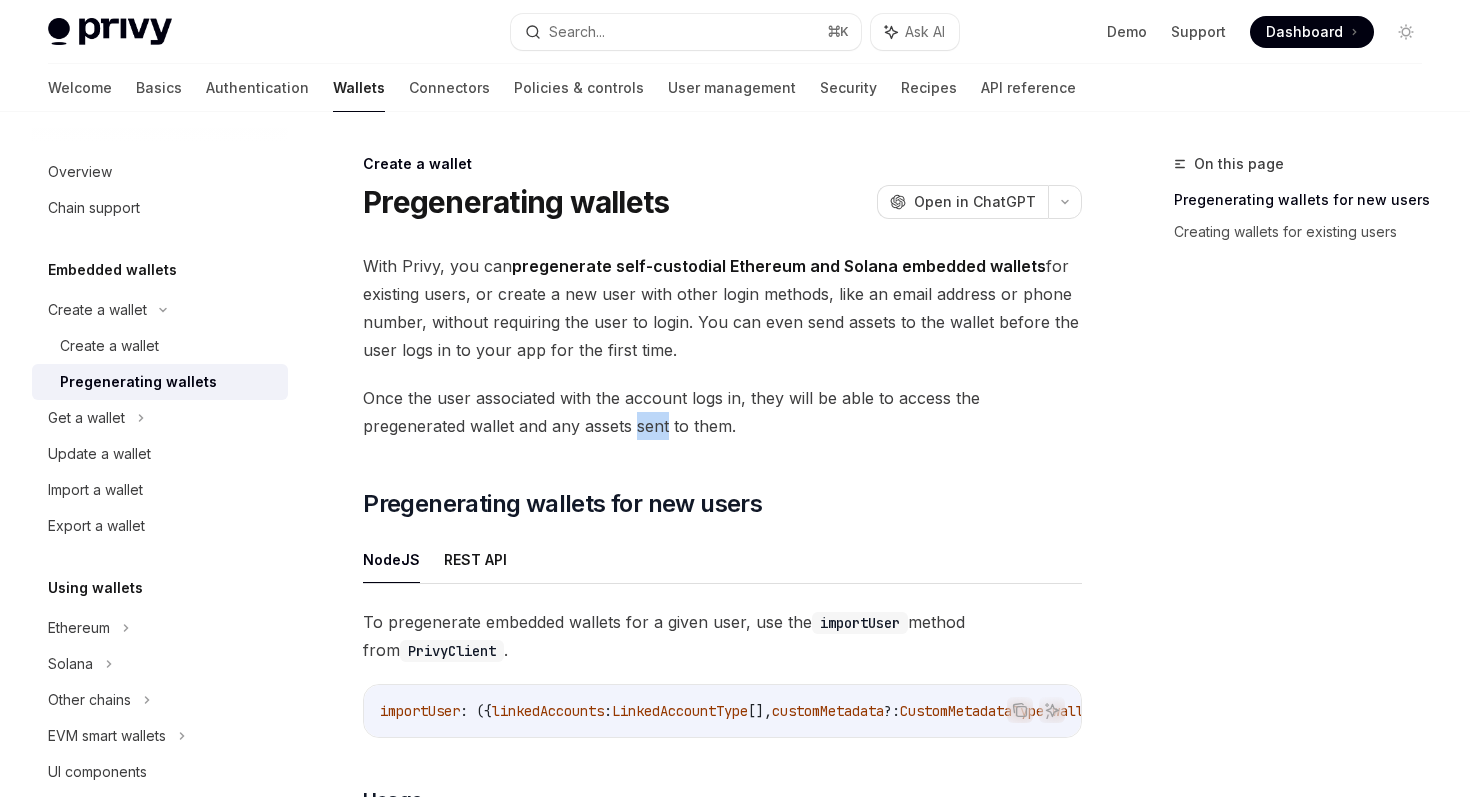 click on "Once the user associated with the account logs in, they will be able to access the pregenerated wallet and any assets sent to them." at bounding box center (722, 412) 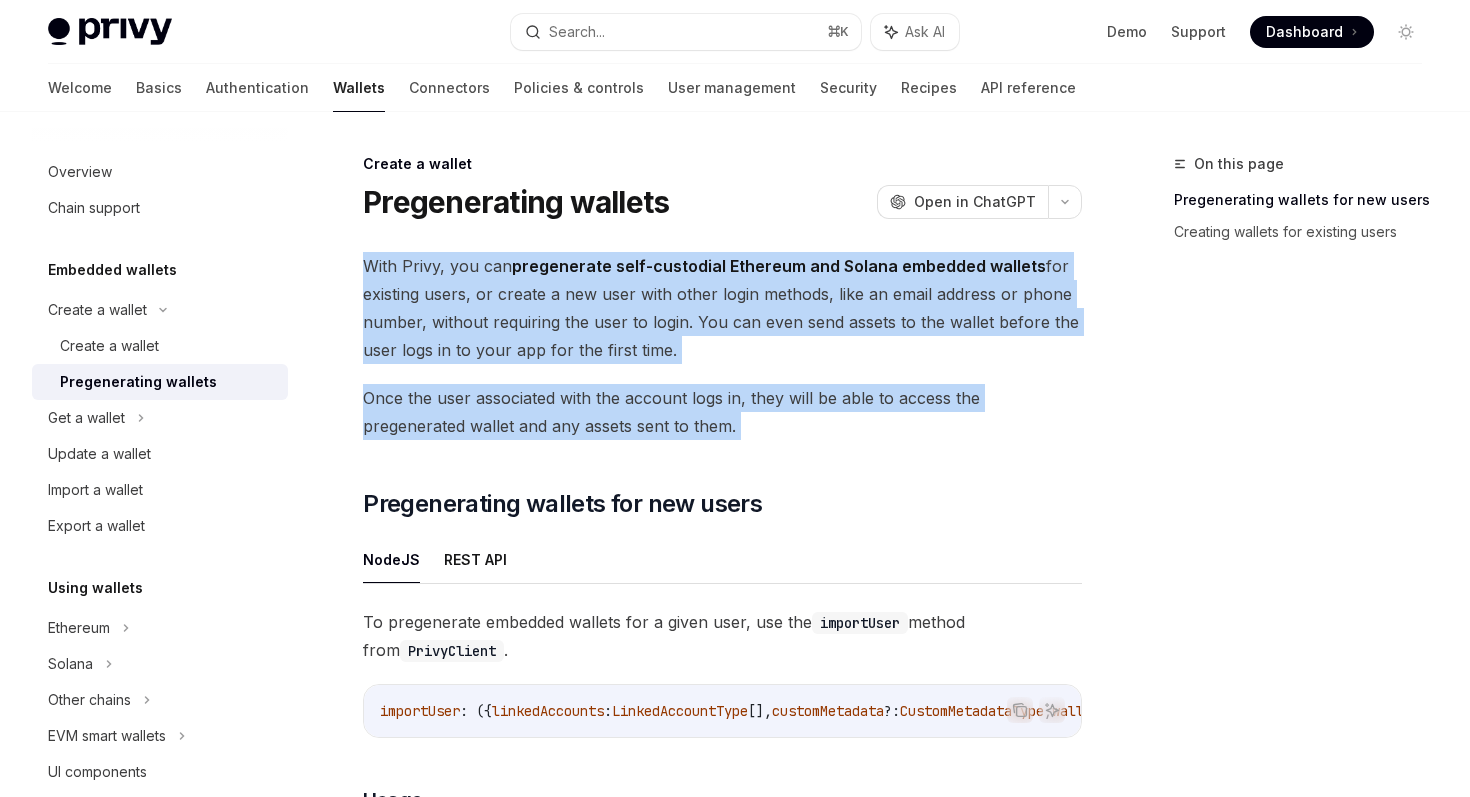 drag, startPoint x: 652, startPoint y: 427, endPoint x: 578, endPoint y: 290, distance: 155.70805 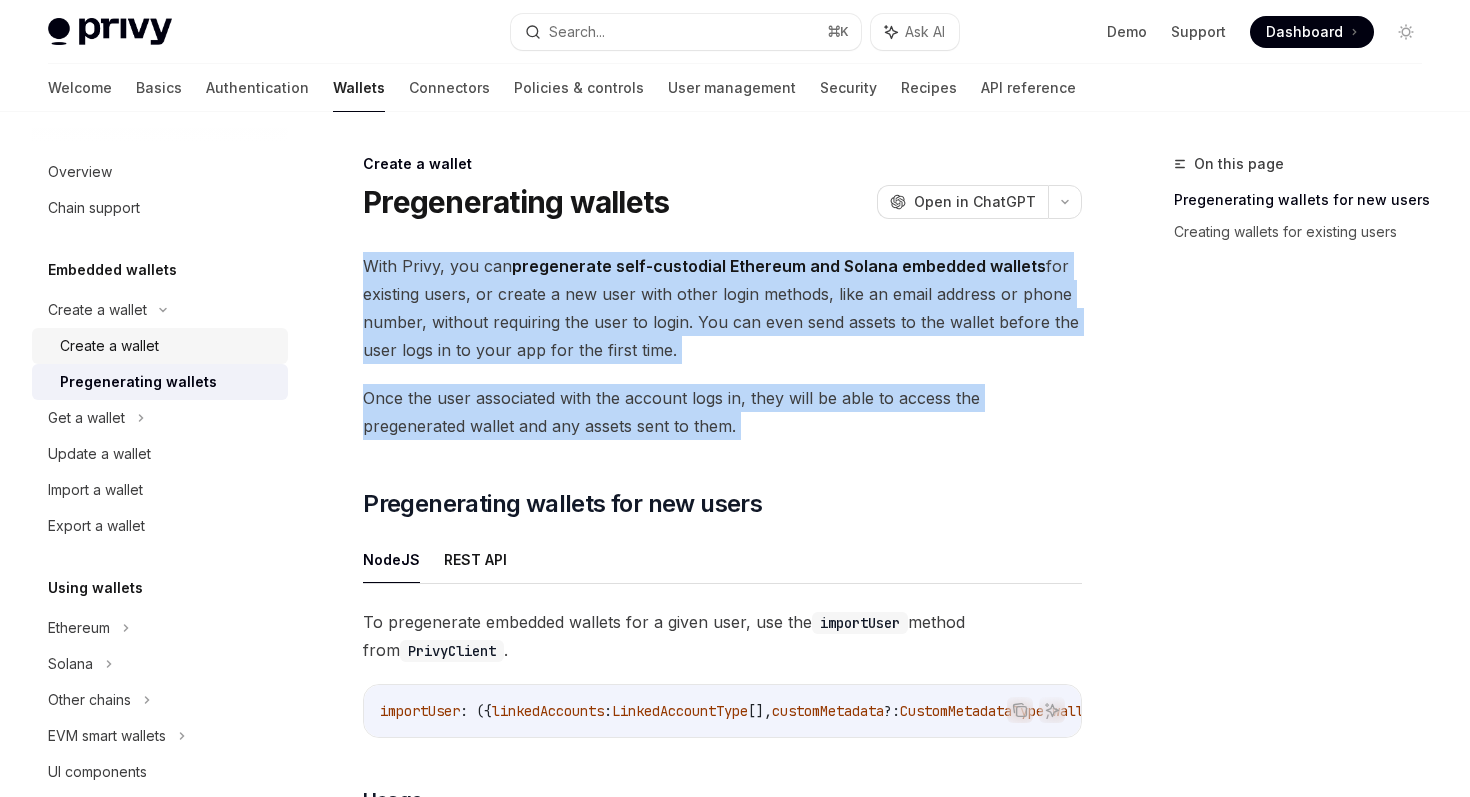 click on "Create a wallet" at bounding box center [109, 346] 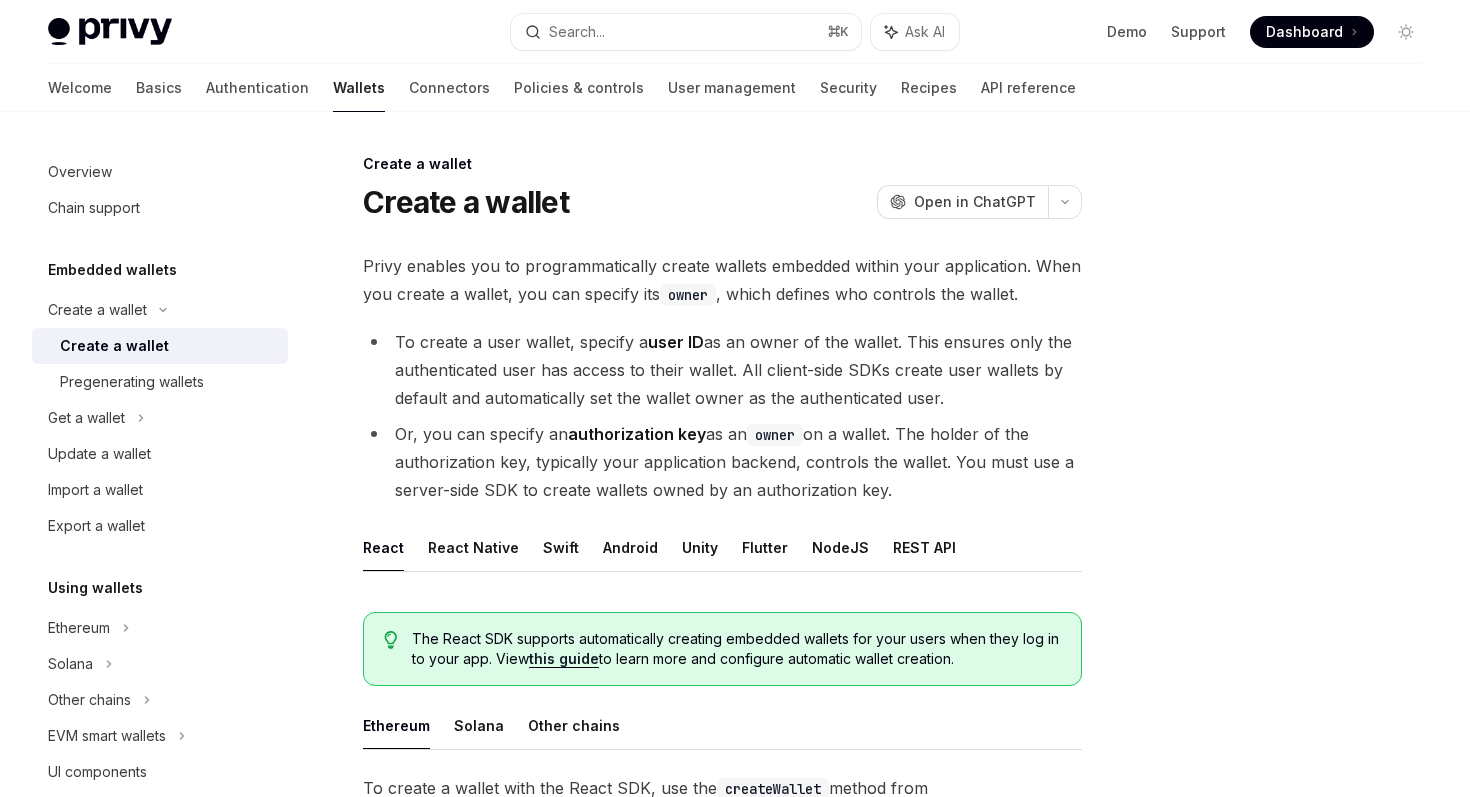 scroll, scrollTop: 468, scrollLeft: 0, axis: vertical 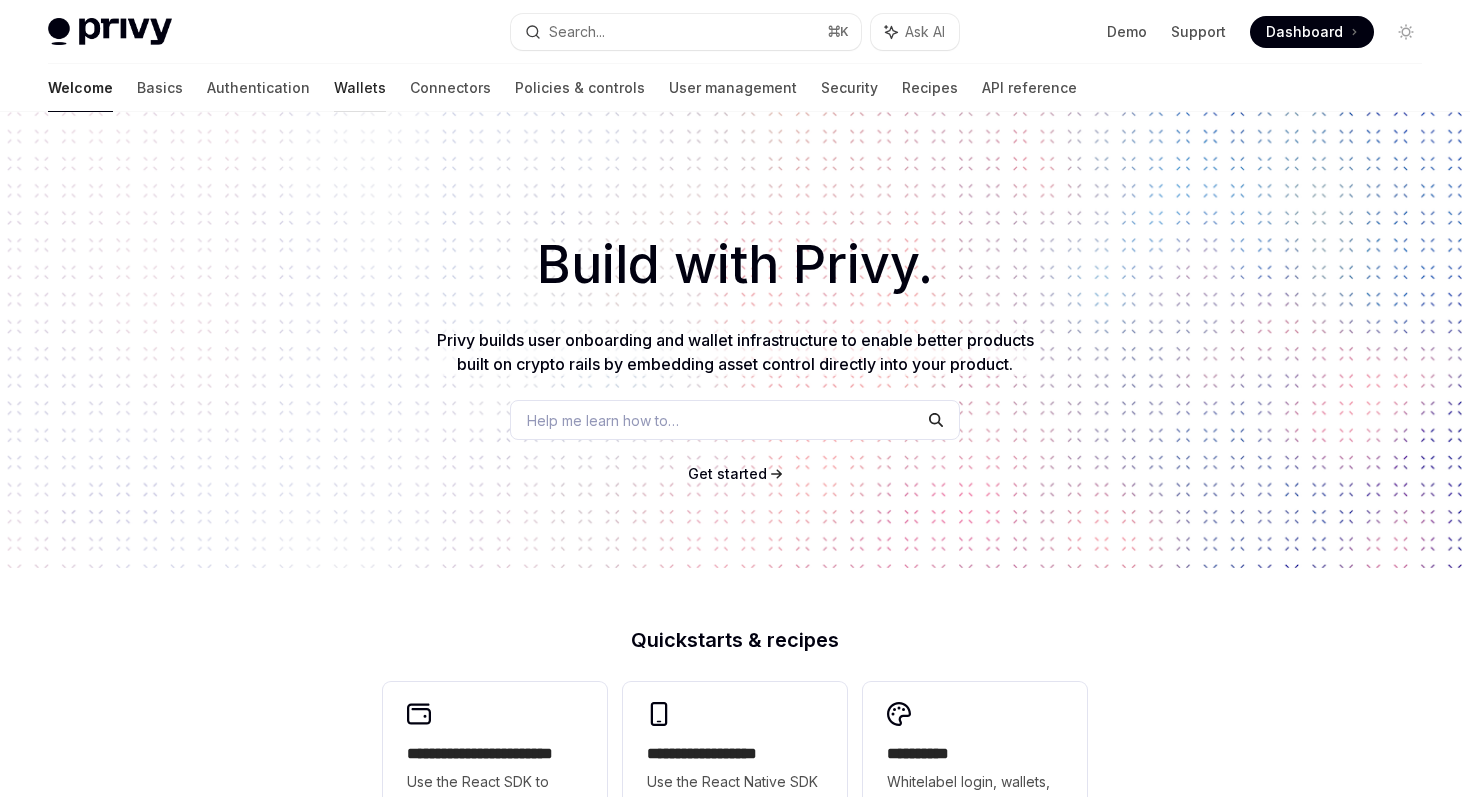 click on "Wallets" at bounding box center (360, 88) 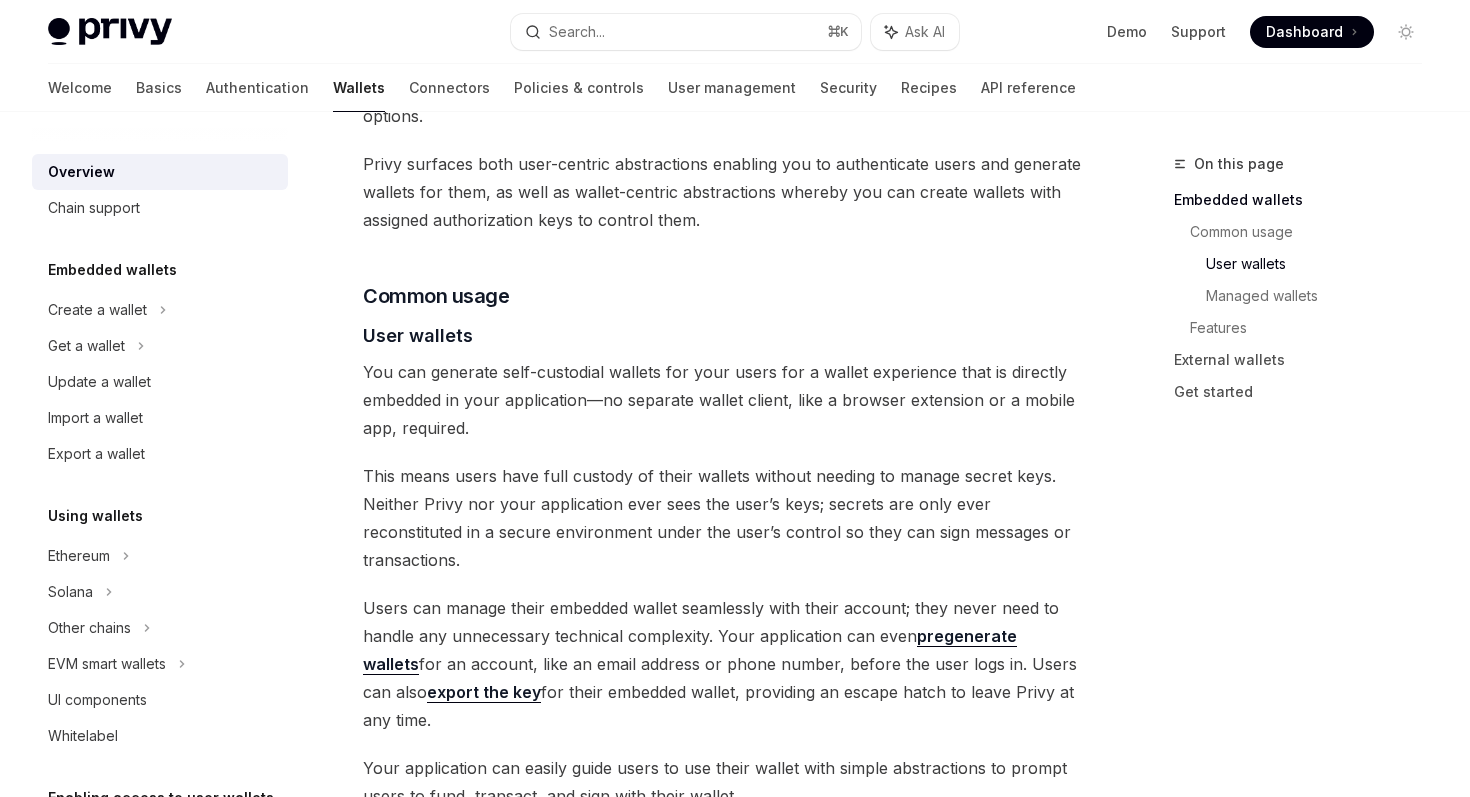 scroll, scrollTop: 1238, scrollLeft: 0, axis: vertical 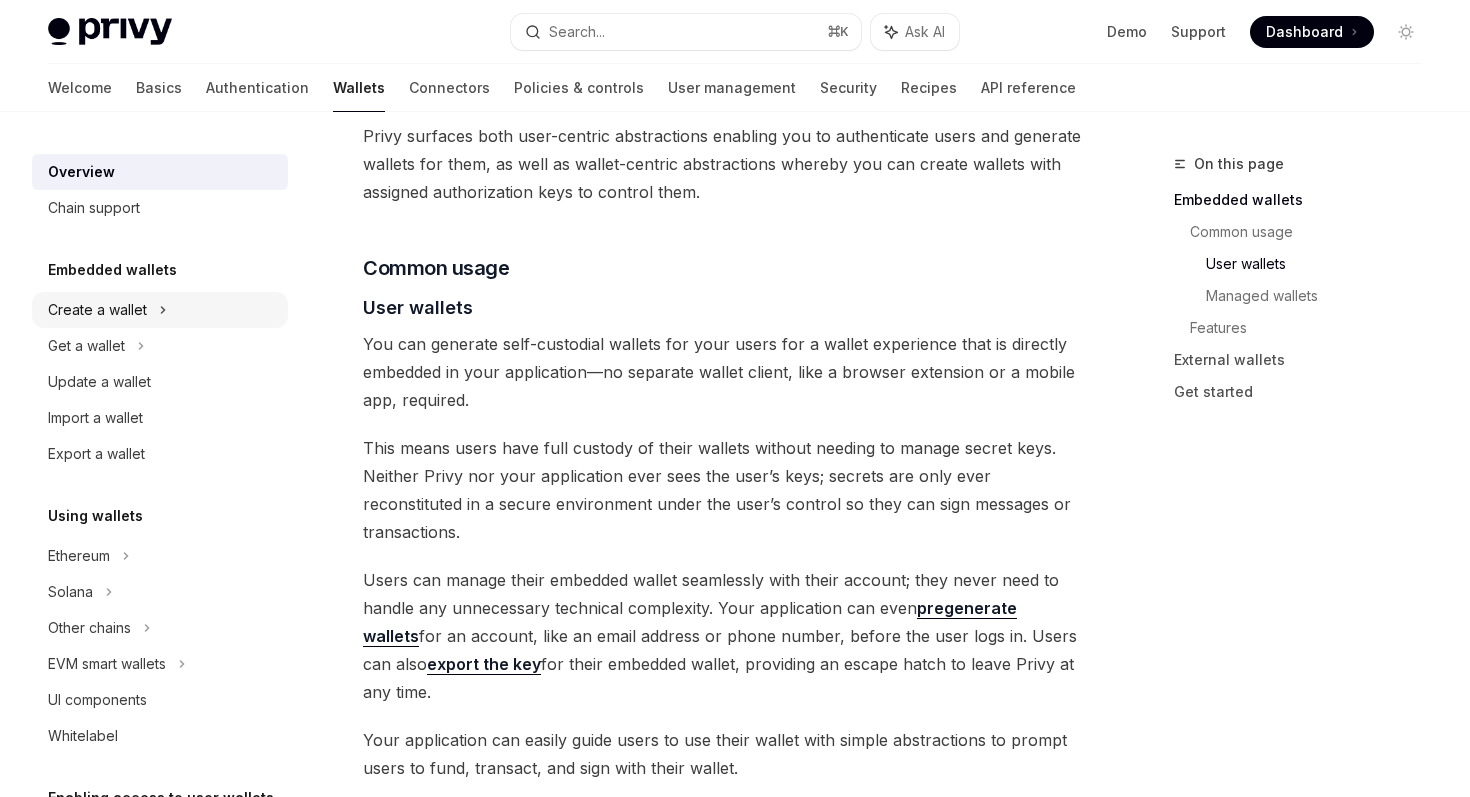 click on "Create a wallet" at bounding box center [97, 310] 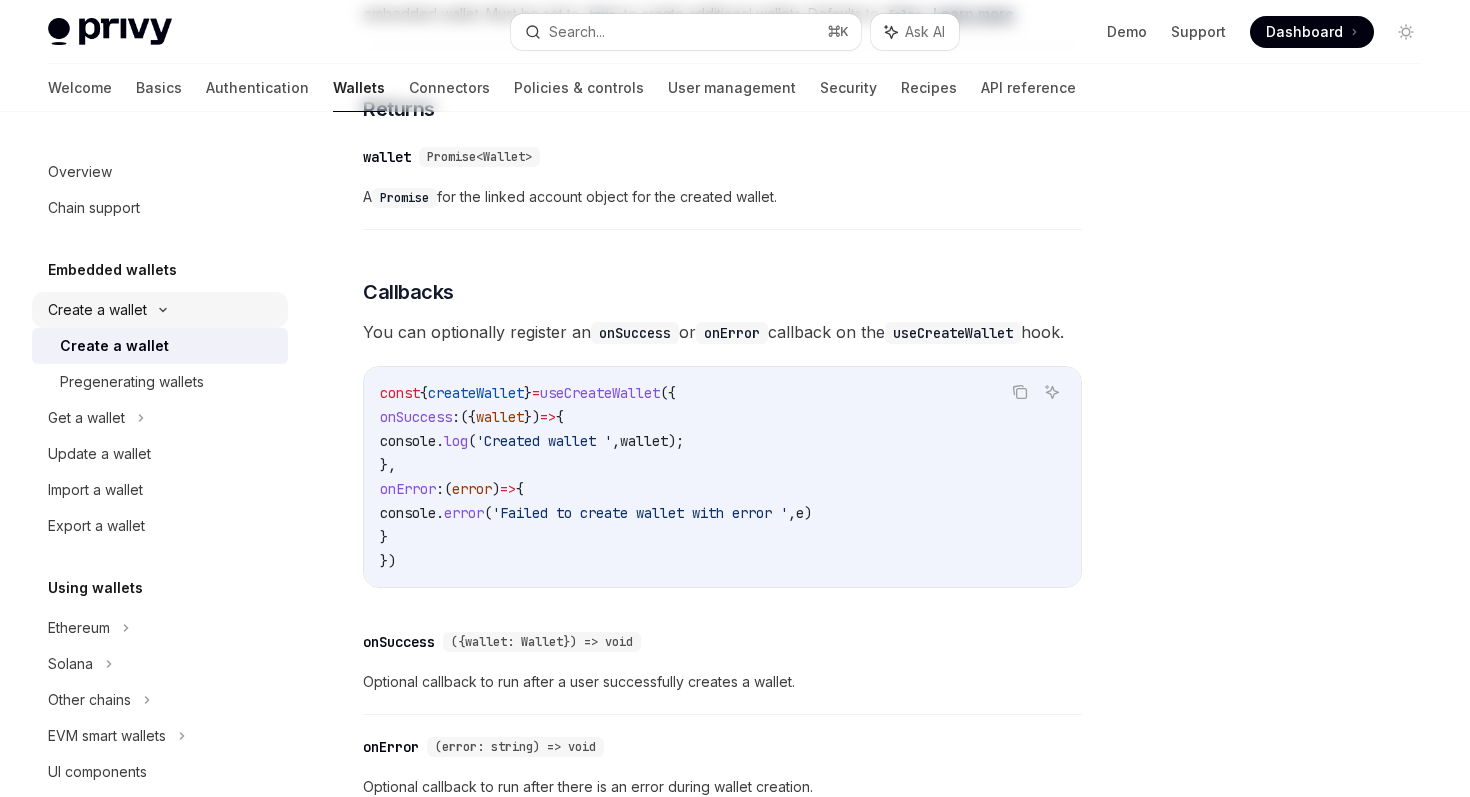 scroll, scrollTop: 0, scrollLeft: 0, axis: both 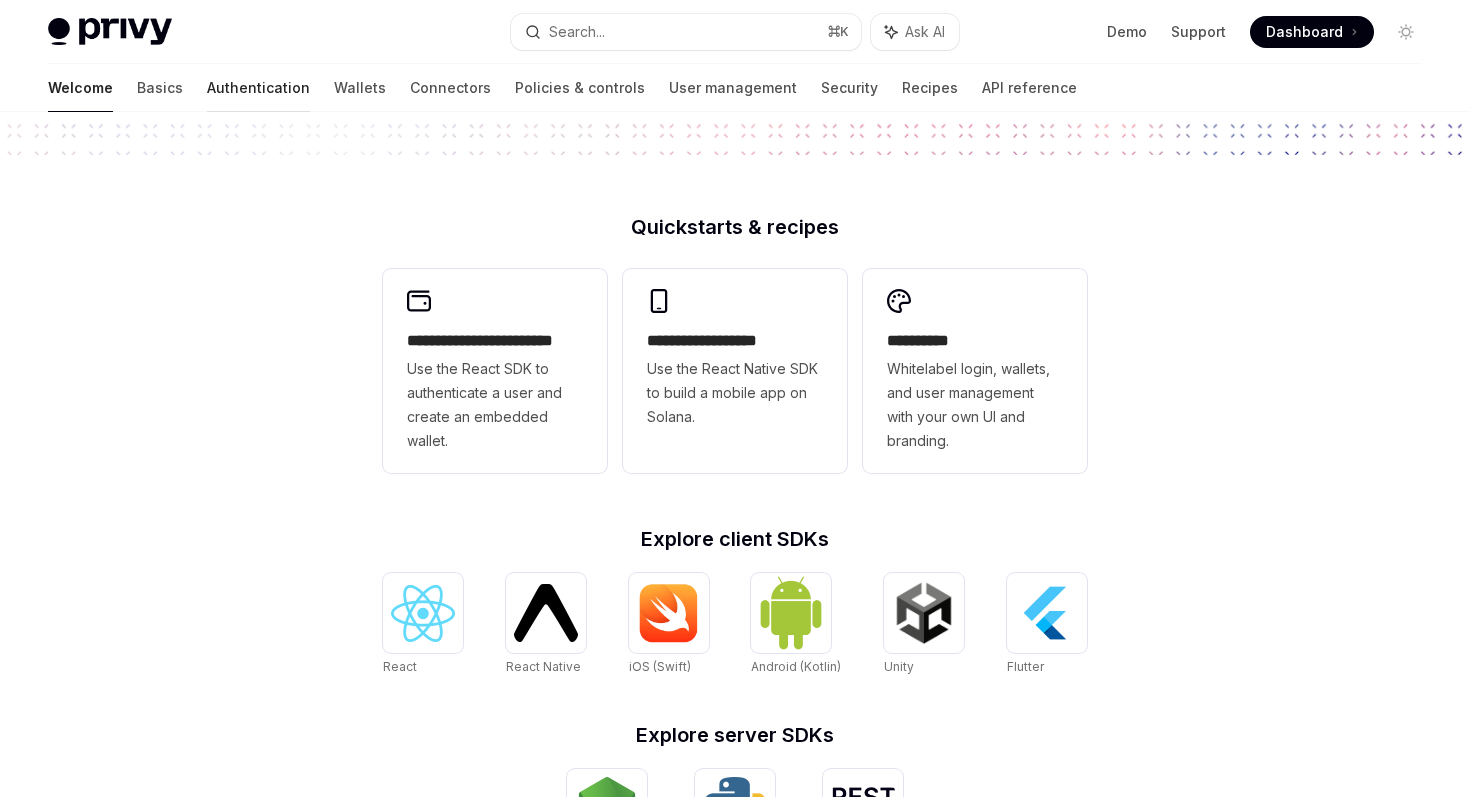click on "Authentication" at bounding box center [258, 88] 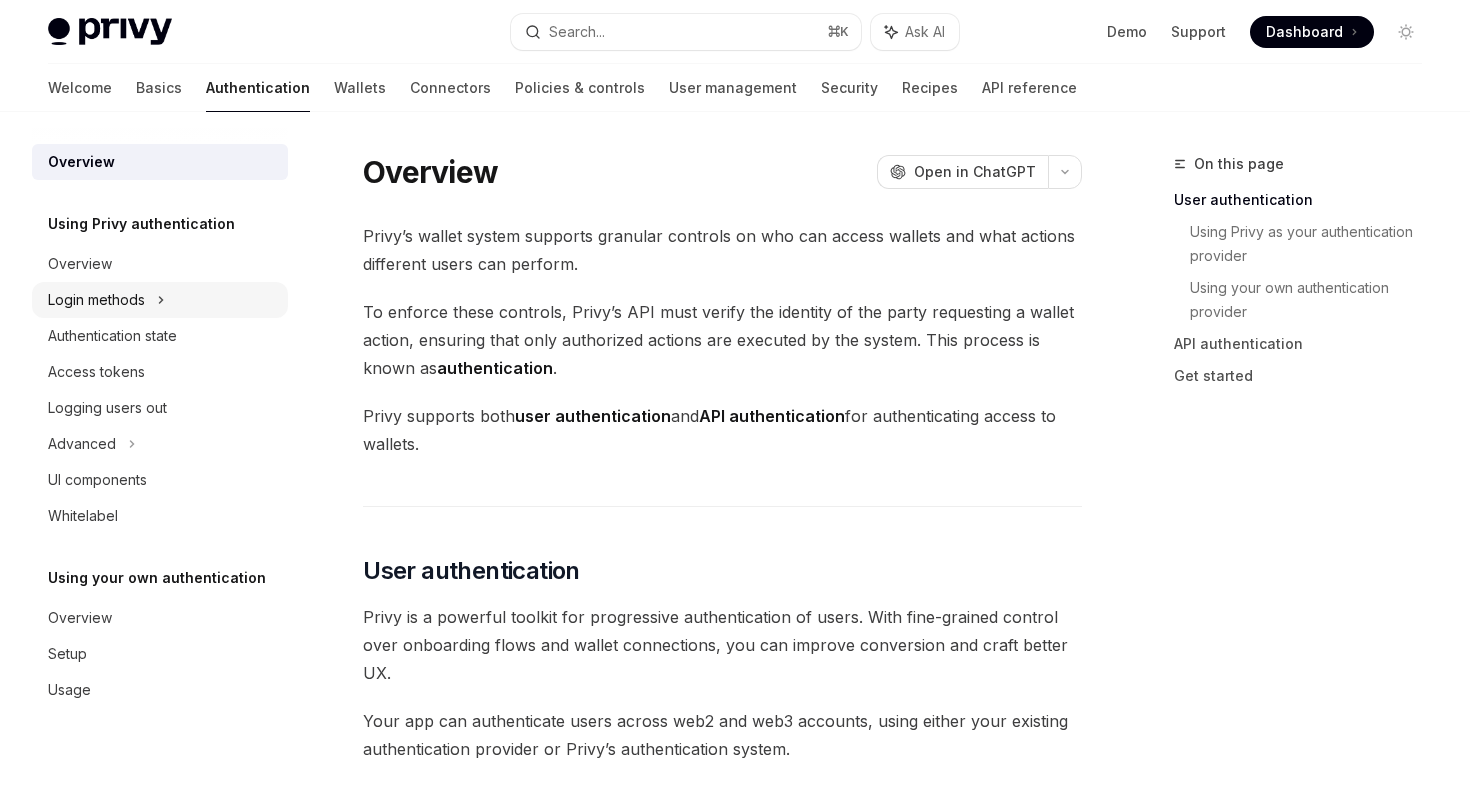 click on "Login methods" at bounding box center [160, 300] 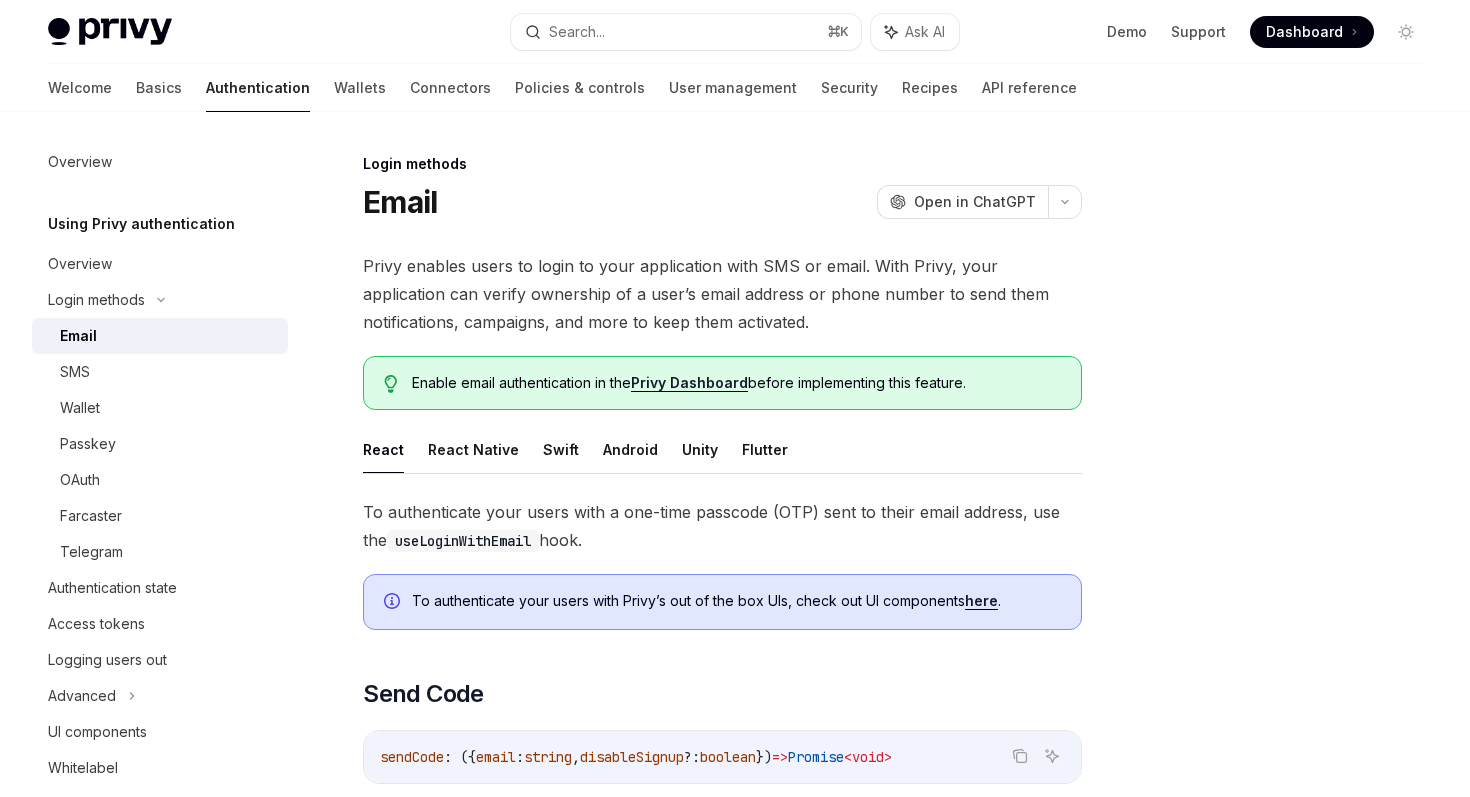 click on "Email" at bounding box center [168, 336] 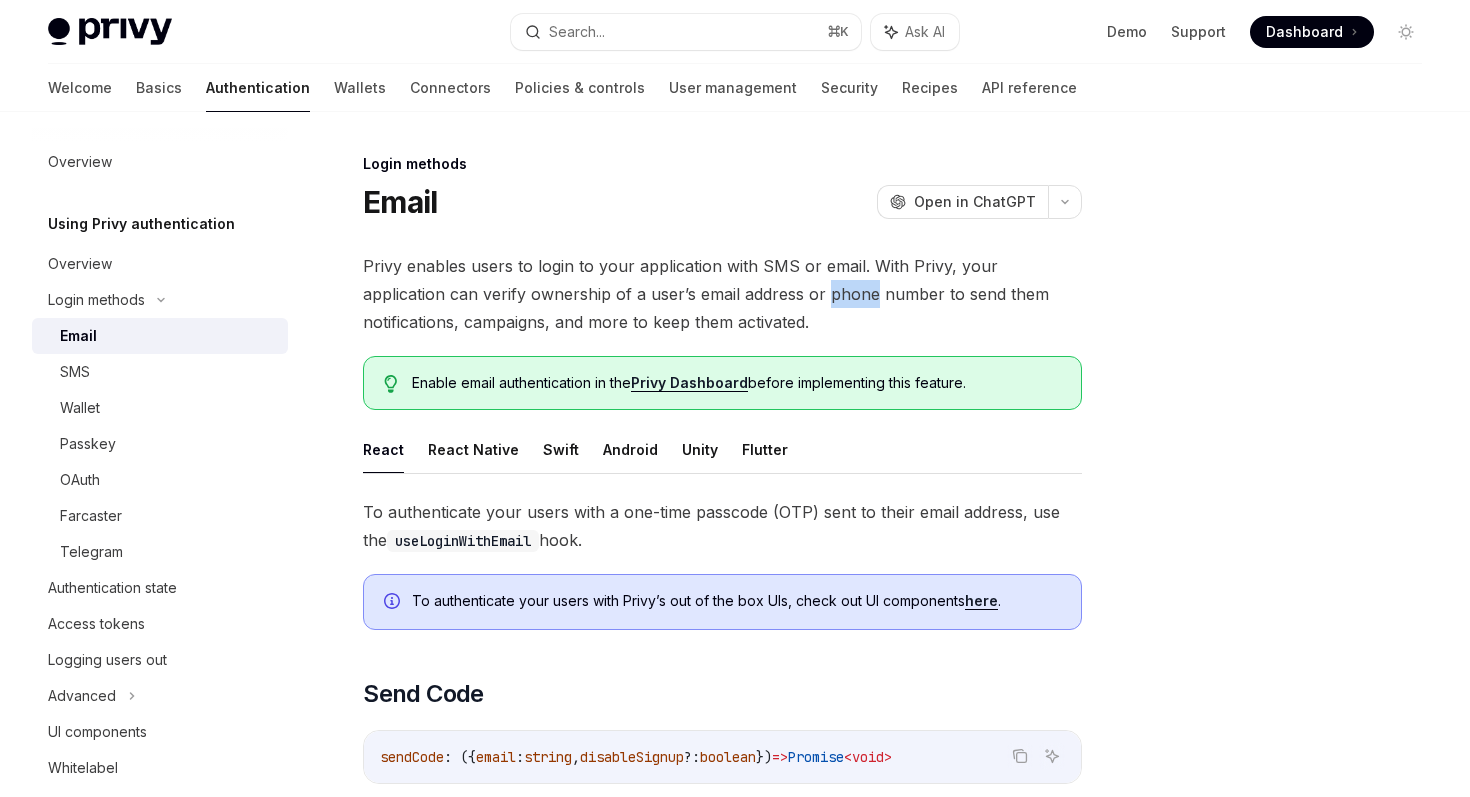click on "Privy enables users to login to your application with SMS or email. With Privy, your application can verify ownership of a user’s email address or phone number to send them notifications, campaigns, and more to keep them activated." at bounding box center (722, 294) 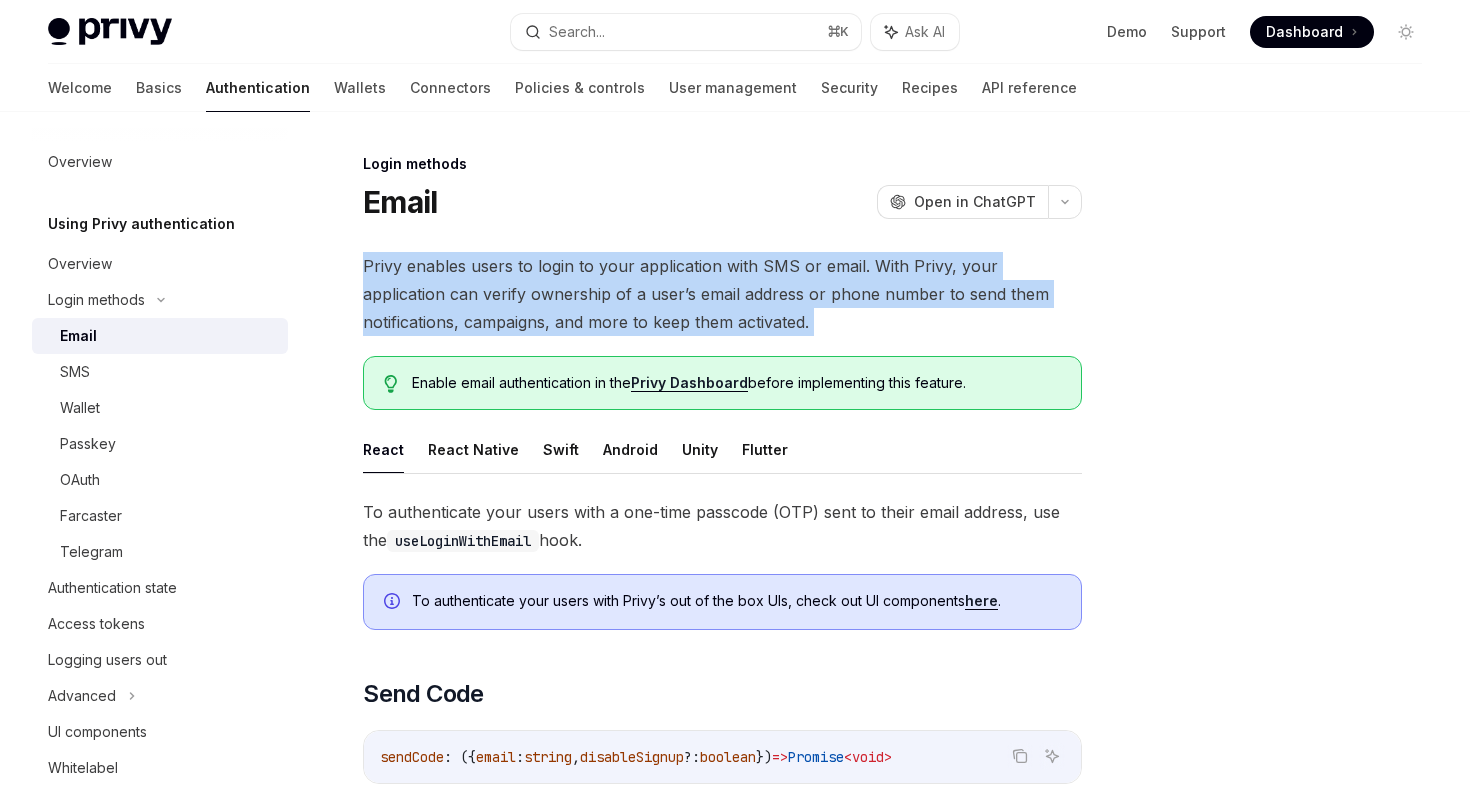 click on "Privy enables users to login to your application with SMS or email. With Privy, your application can verify ownership of a user’s email address or phone number to send them notifications, campaigns, and more to keep them activated." at bounding box center [722, 294] 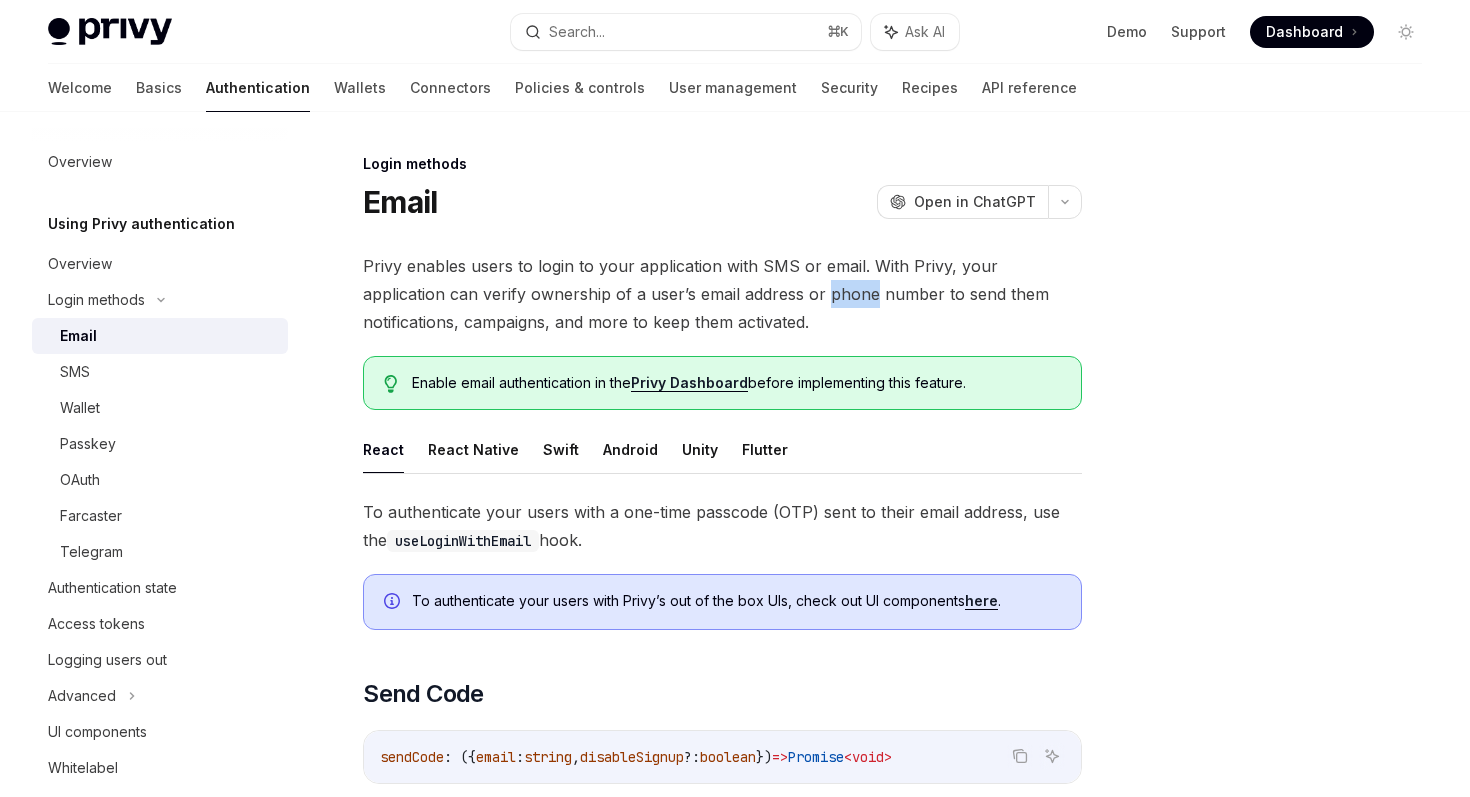 click on "Privy enables users to login to your application with SMS or email. With Privy, your application can verify ownership of a user’s email address or phone number to send them notifications, campaigns, and more to keep them activated." at bounding box center [722, 294] 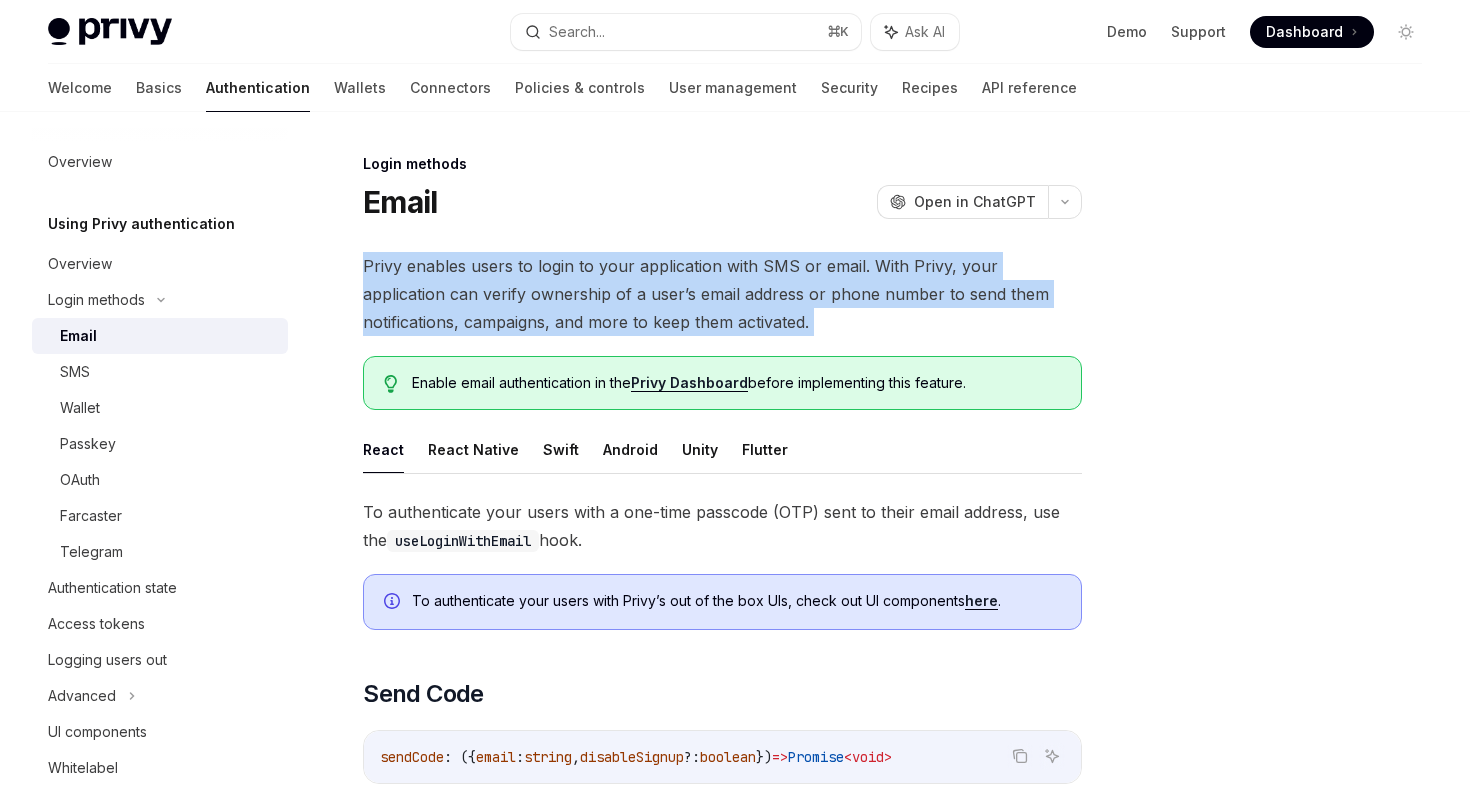 click on "Privy enables users to login to your application with SMS or email. With Privy, your application can verify ownership of a user’s email address or phone number to send them notifications, campaigns, and more to keep them activated." at bounding box center [722, 294] 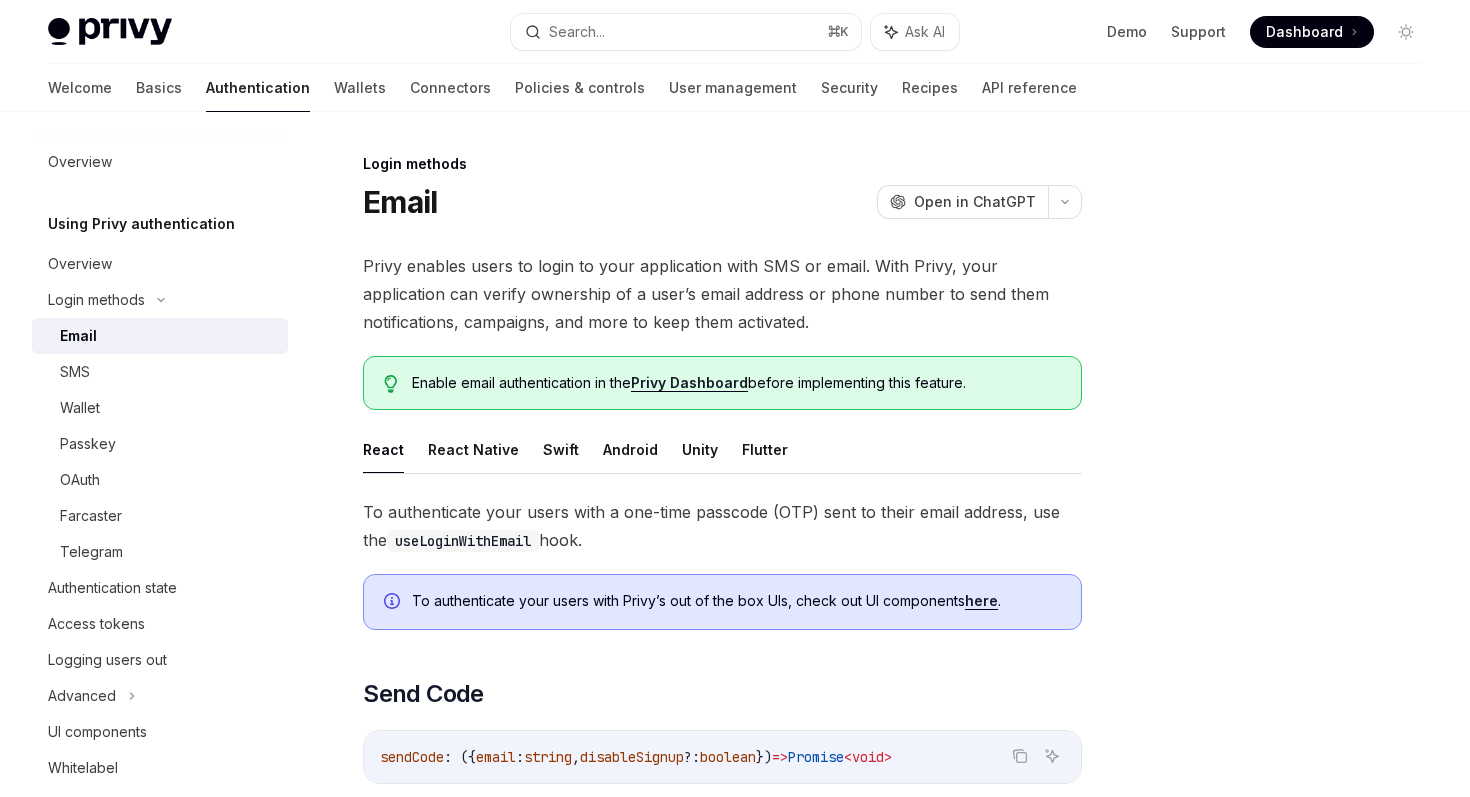 click on "Privy enables users to login to your application with SMS or email. With Privy, your application can verify ownership of a user’s email address or phone number to send them notifications, campaigns, and more to keep them activated." at bounding box center (722, 294) 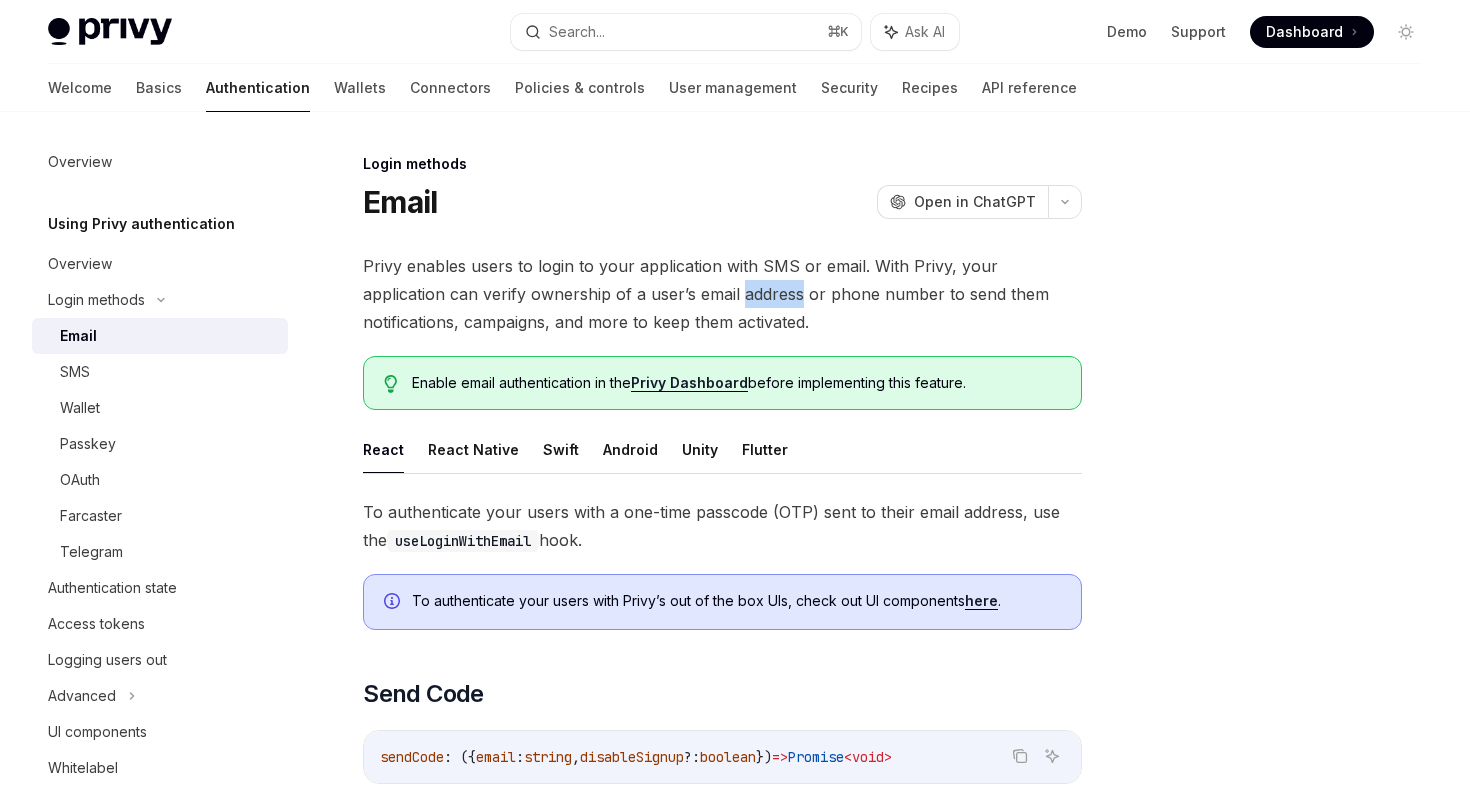 click on "Privy enables users to login to your application with SMS or email. With Privy, your application can verify ownership of a user’s email address or phone number to send them notifications, campaigns, and more to keep them activated." at bounding box center [722, 294] 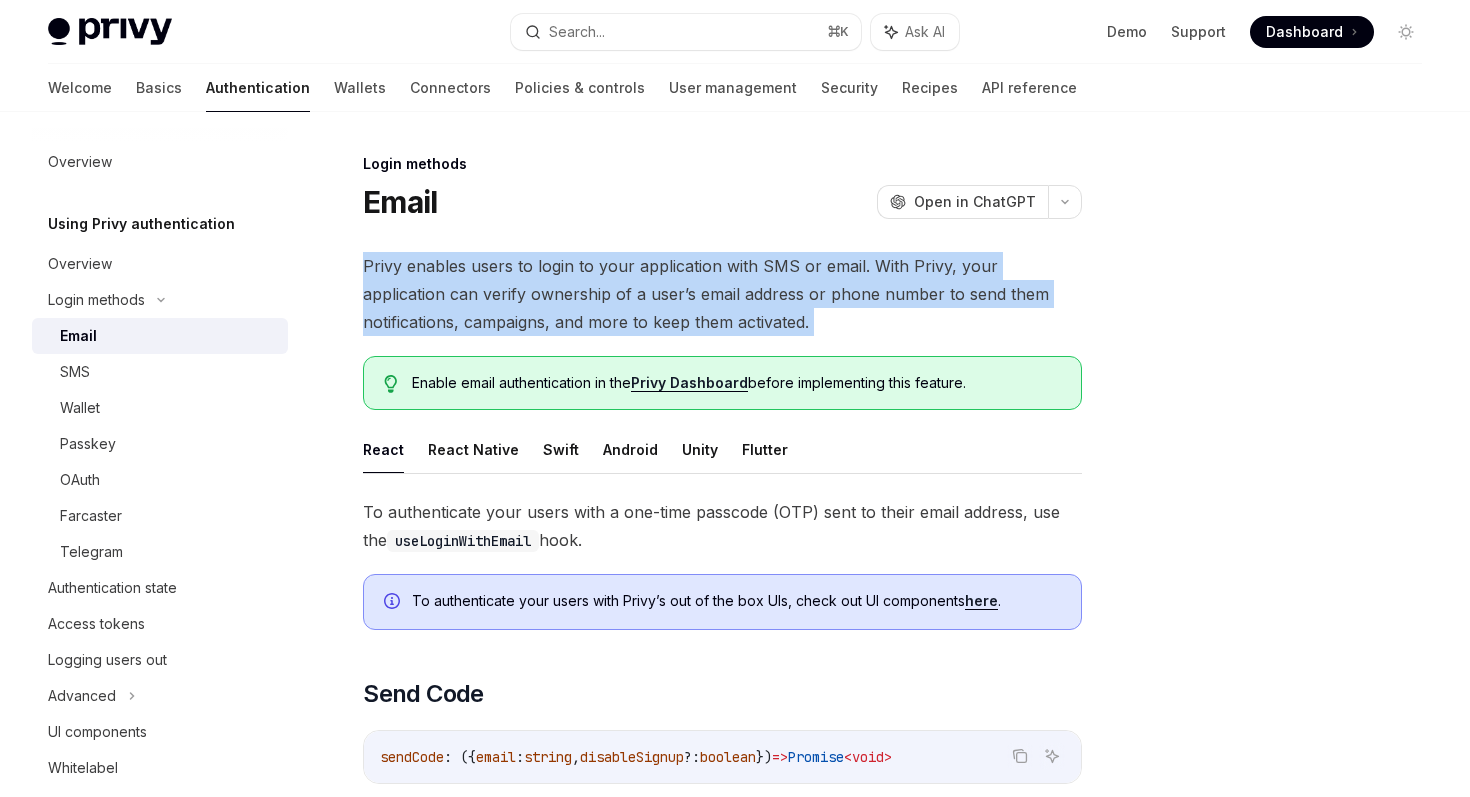 click on "Privy enables users to login to your application with SMS or email. With Privy, your application can verify ownership of a user’s email address or phone number to send them notifications, campaigns, and more to keep them activated." at bounding box center (722, 294) 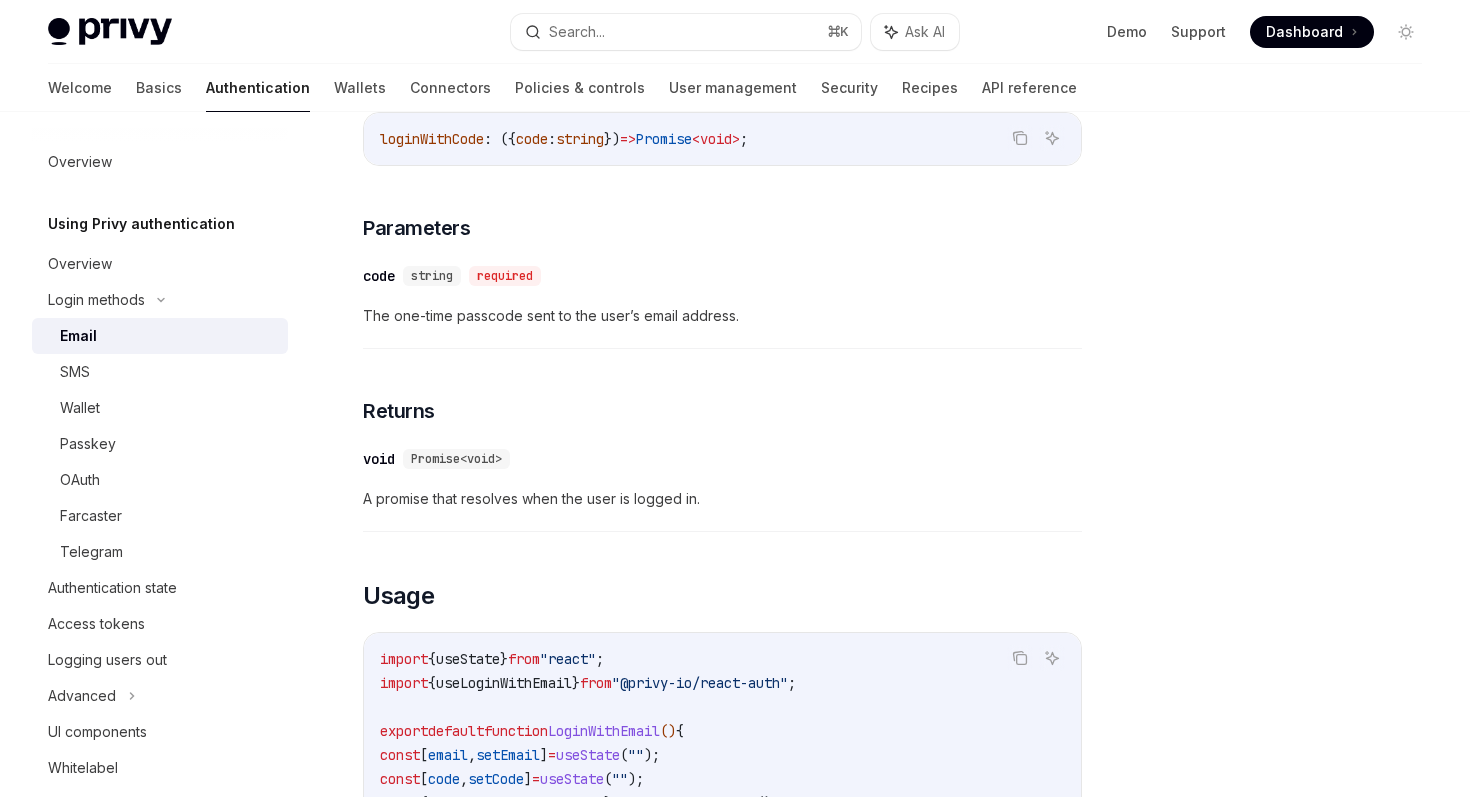 scroll, scrollTop: 1245, scrollLeft: 0, axis: vertical 